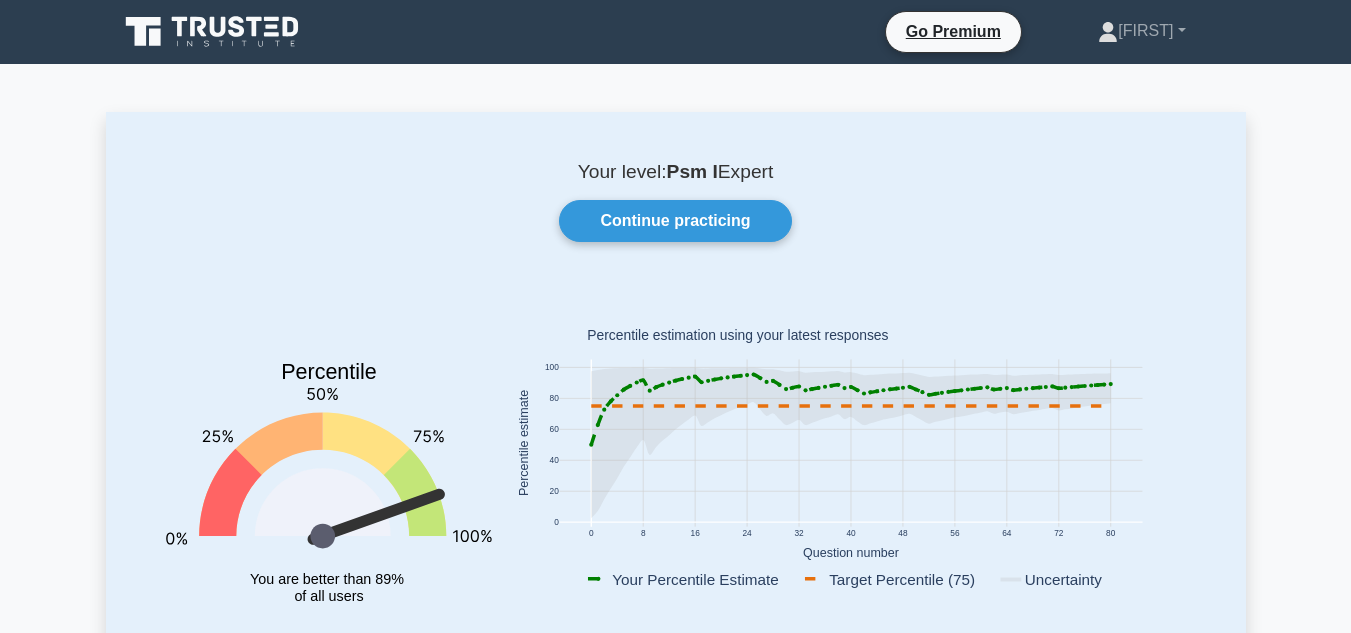 scroll, scrollTop: 0, scrollLeft: 0, axis: both 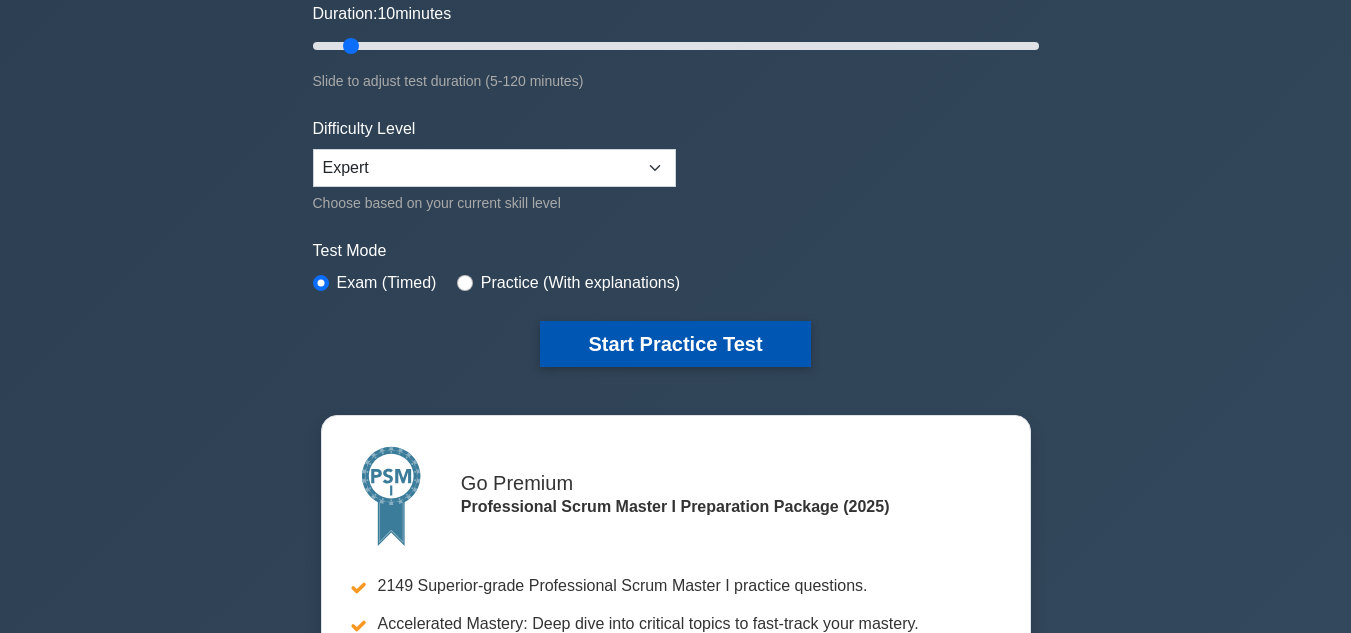 click on "Start Practice Test" at bounding box center [675, 344] 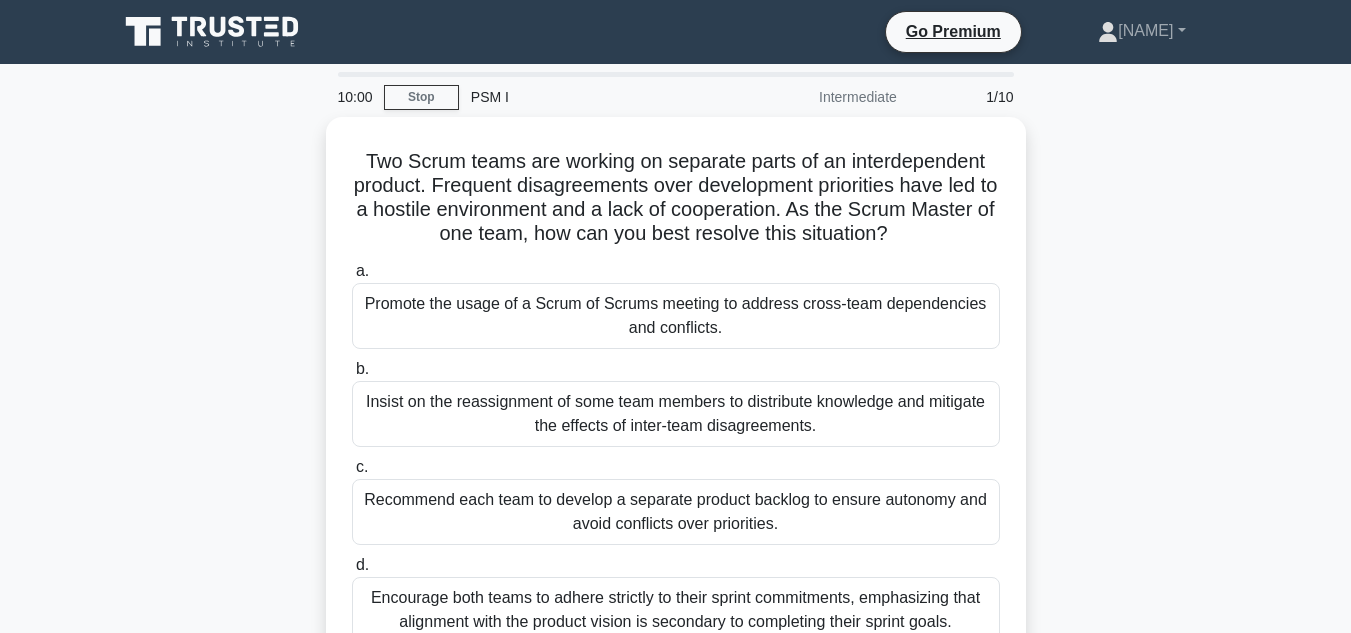 scroll, scrollTop: 0, scrollLeft: 0, axis: both 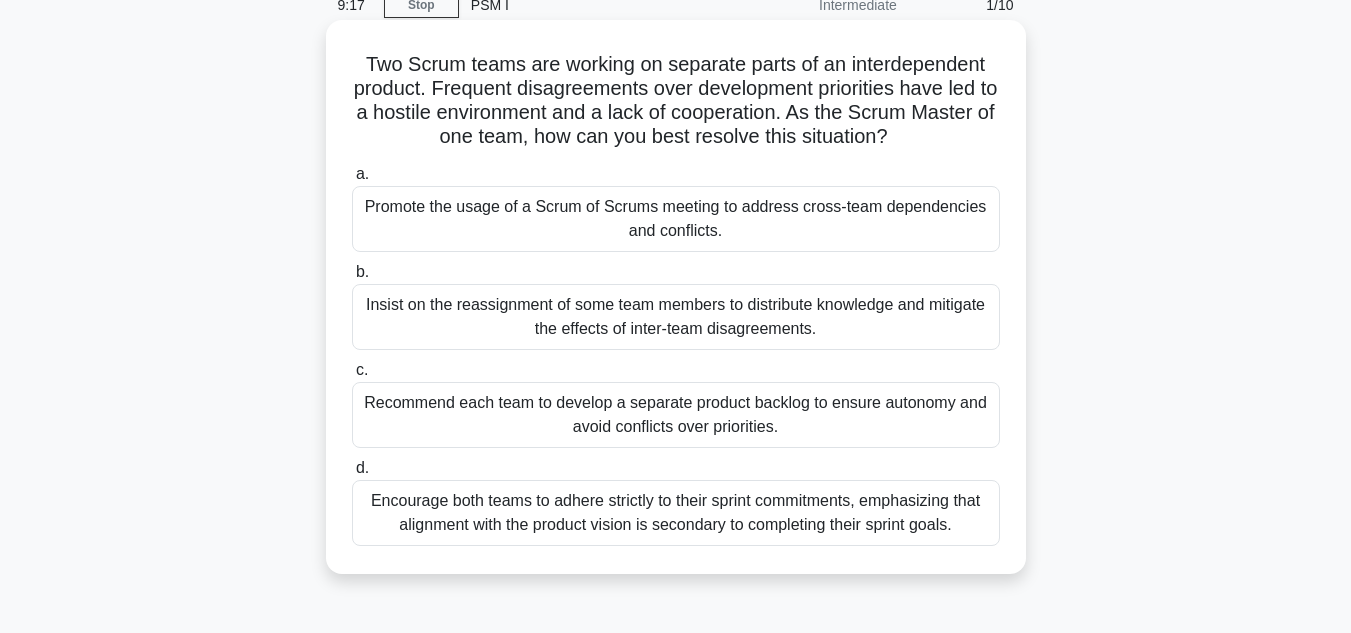 click on "Promote the usage of a Scrum of Scrums meeting to address cross-team dependencies and conflicts." at bounding box center [676, 219] 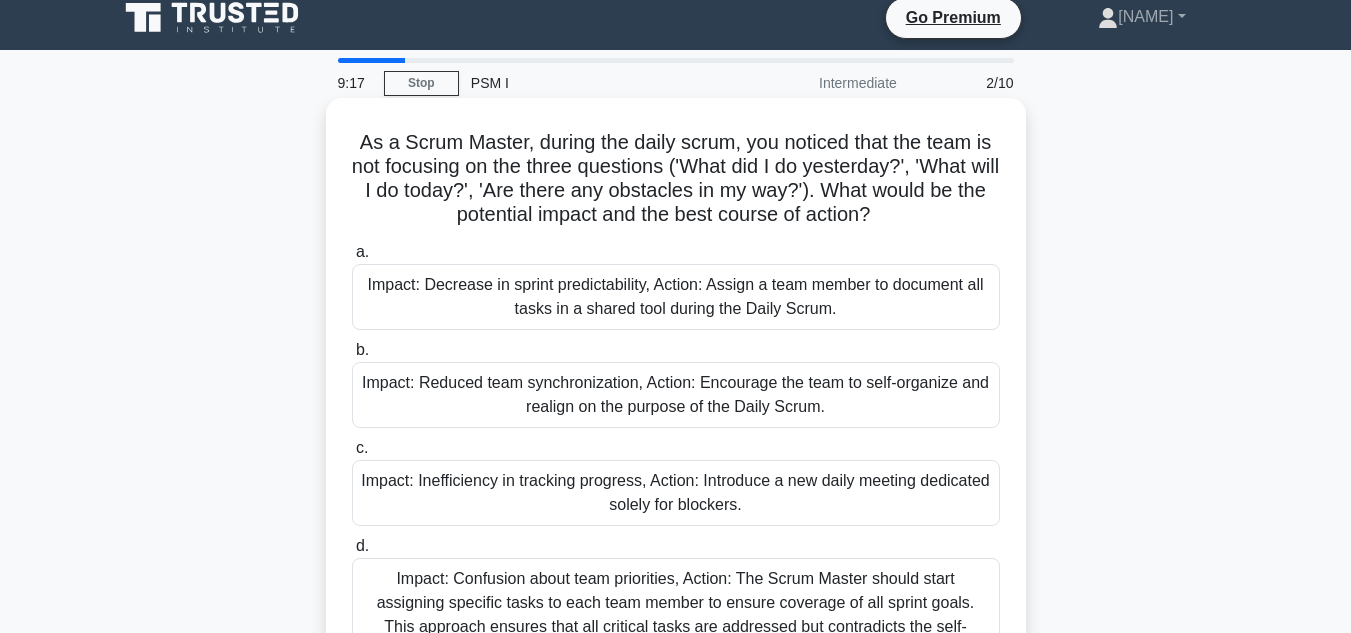 scroll, scrollTop: 0, scrollLeft: 0, axis: both 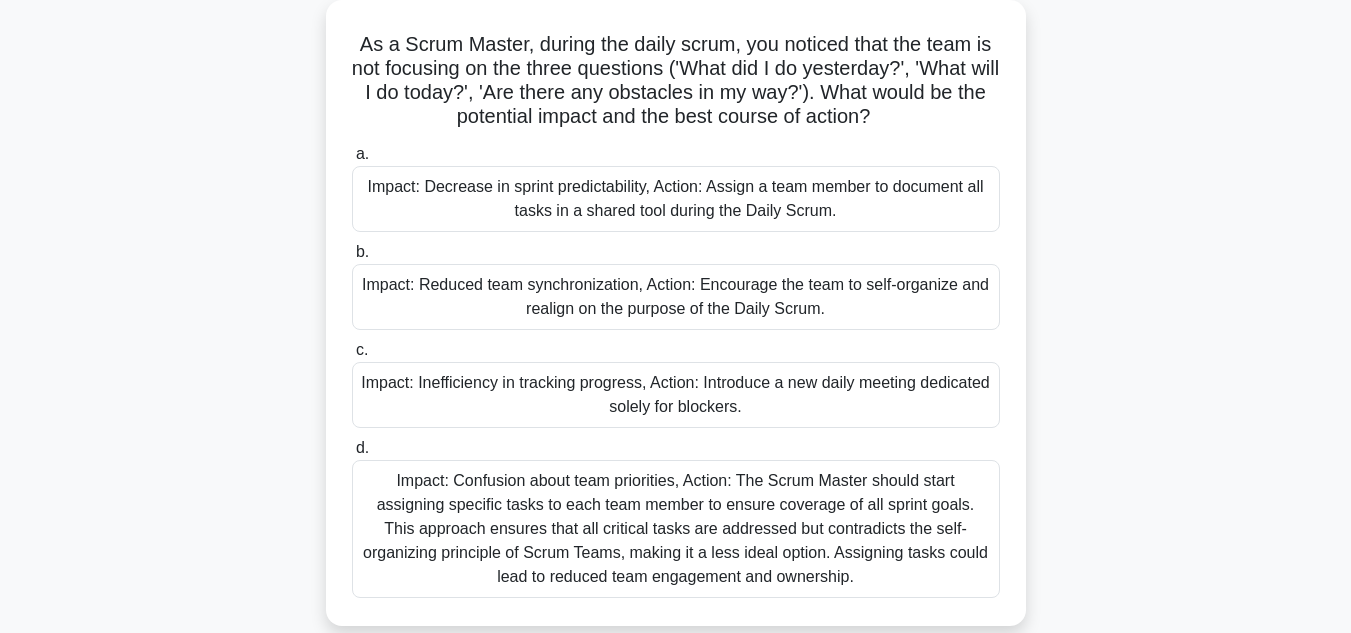 click on "Impact: Reduced team synchronization, Action: Encourage the team to self-organize and realign on the purpose of the Daily Scrum." at bounding box center (676, 297) 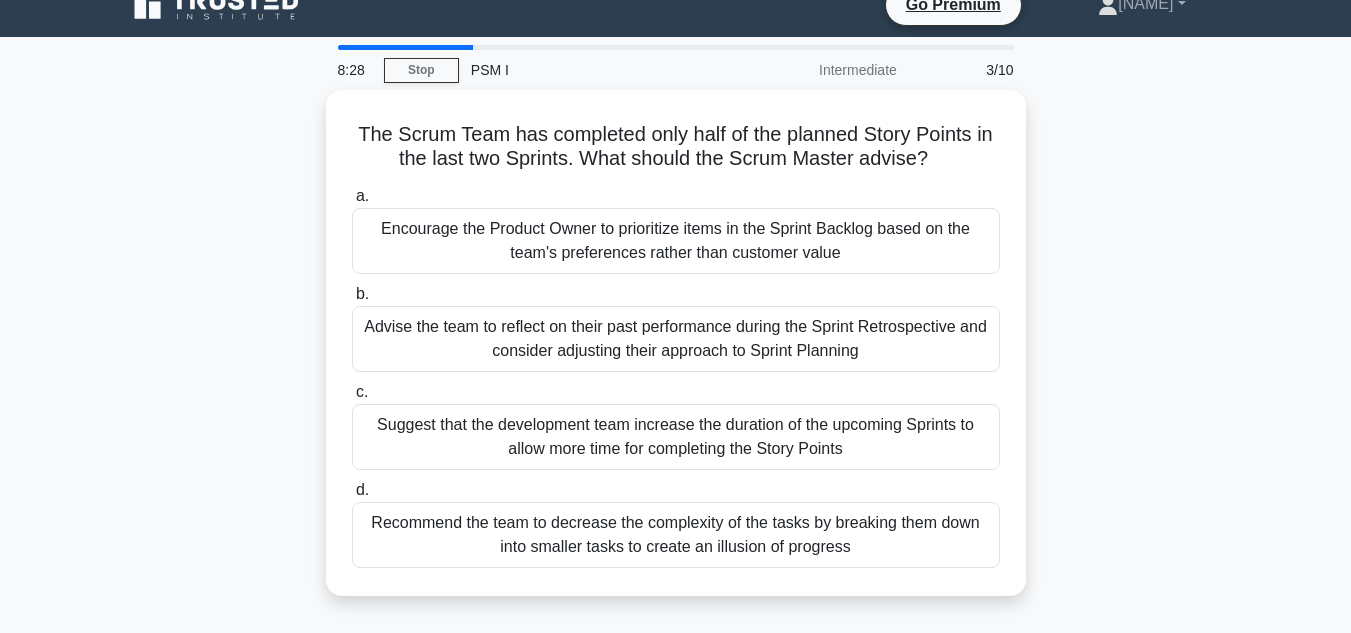 scroll, scrollTop: 0, scrollLeft: 0, axis: both 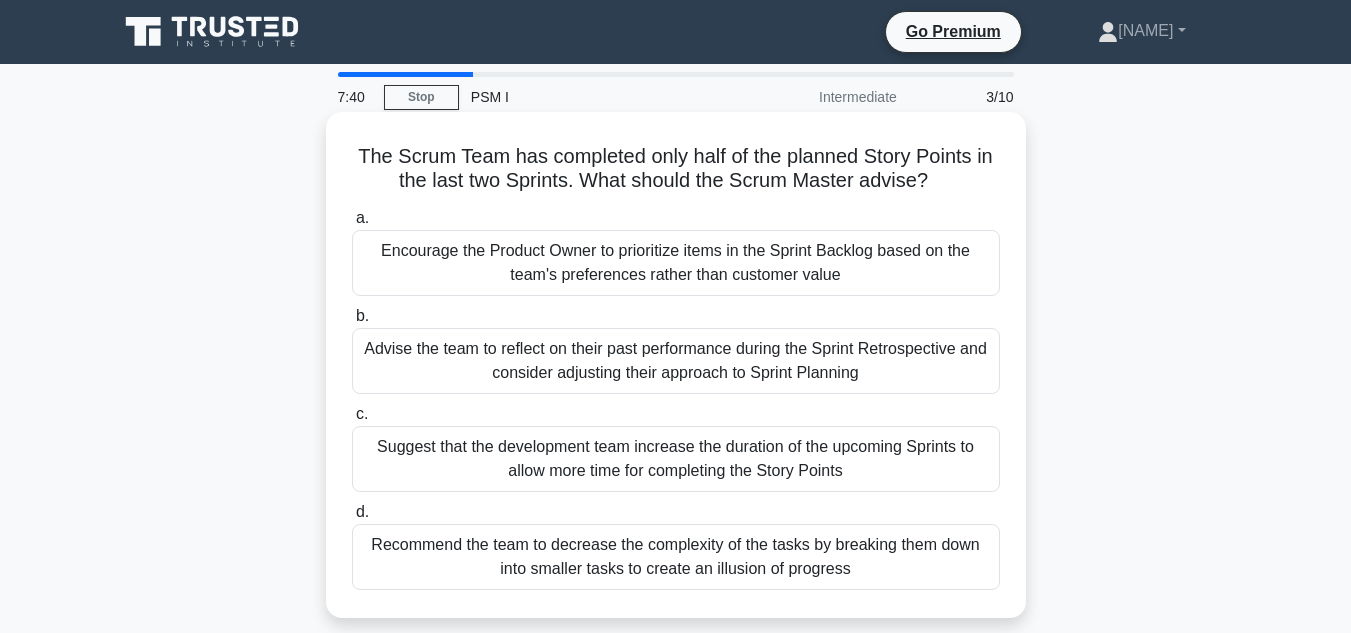 click on "Advise the team to reflect on their past performance during the Sprint Retrospective and consider adjusting their approach to Sprint Planning" at bounding box center [676, 361] 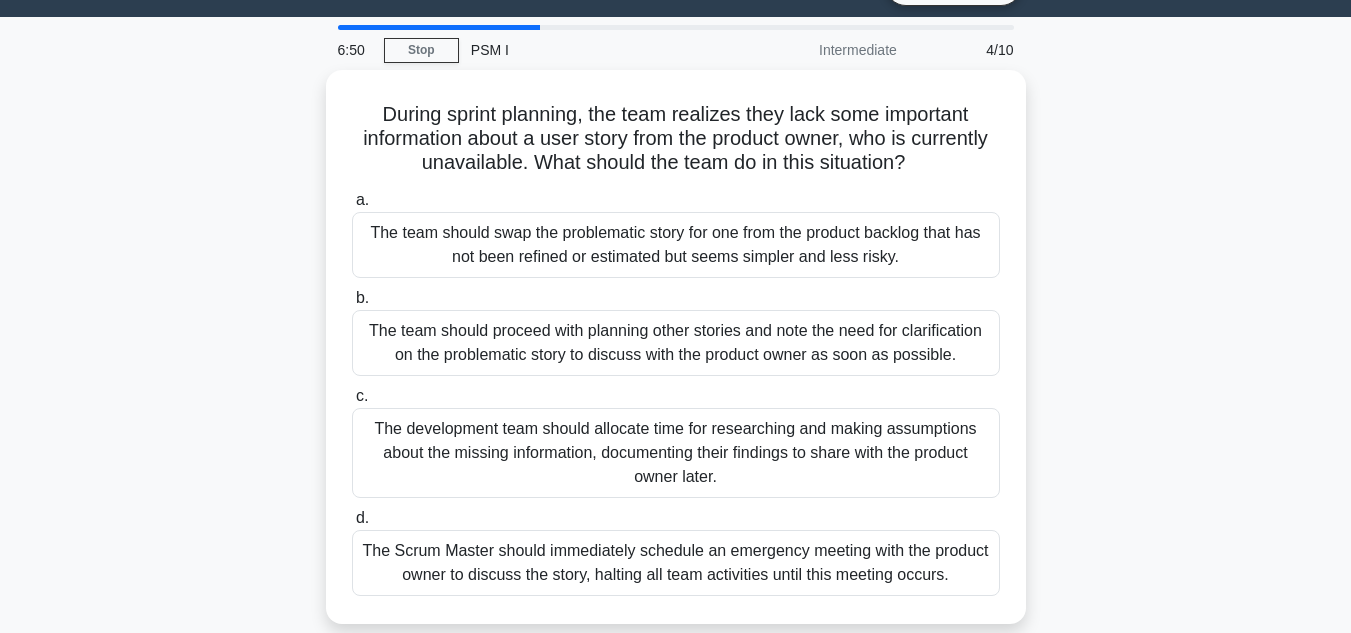 scroll, scrollTop: 60, scrollLeft: 0, axis: vertical 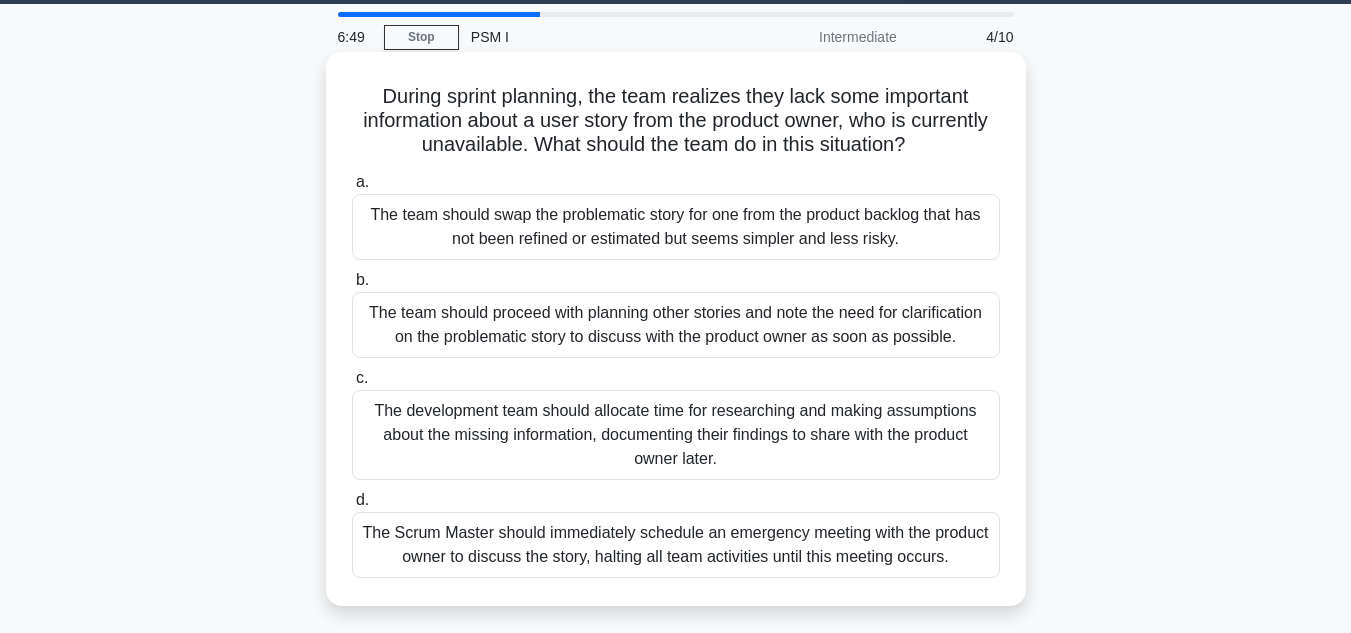 click on "The team should proceed with planning other stories and note the need for clarification on the problematic story to discuss with the product owner as soon as possible." at bounding box center [676, 325] 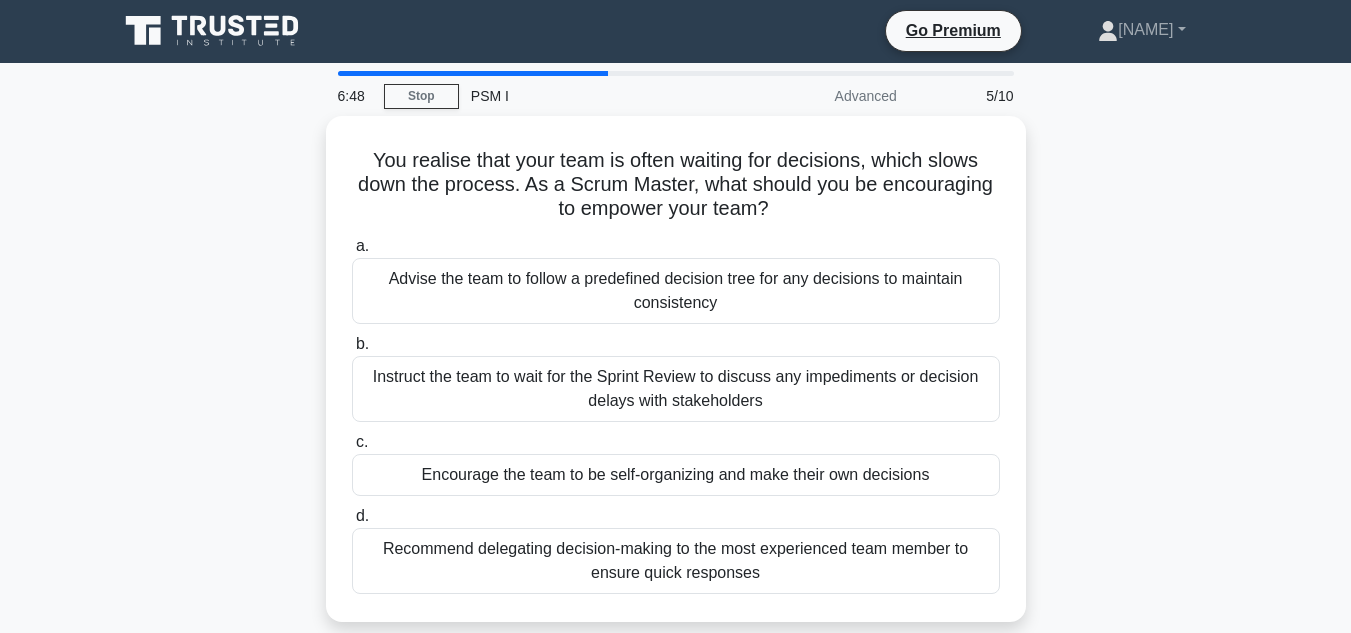 scroll, scrollTop: 0, scrollLeft: 0, axis: both 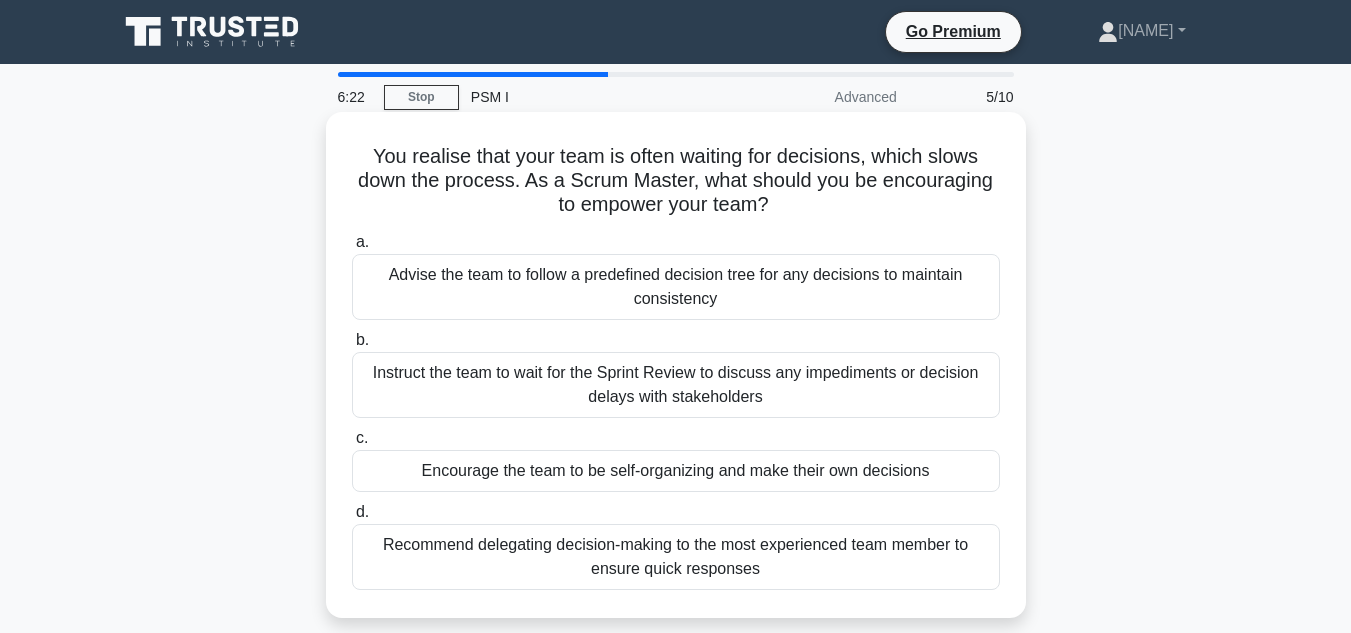 click on "Encourage the team to be self-organizing and make their own decisions" at bounding box center (676, 471) 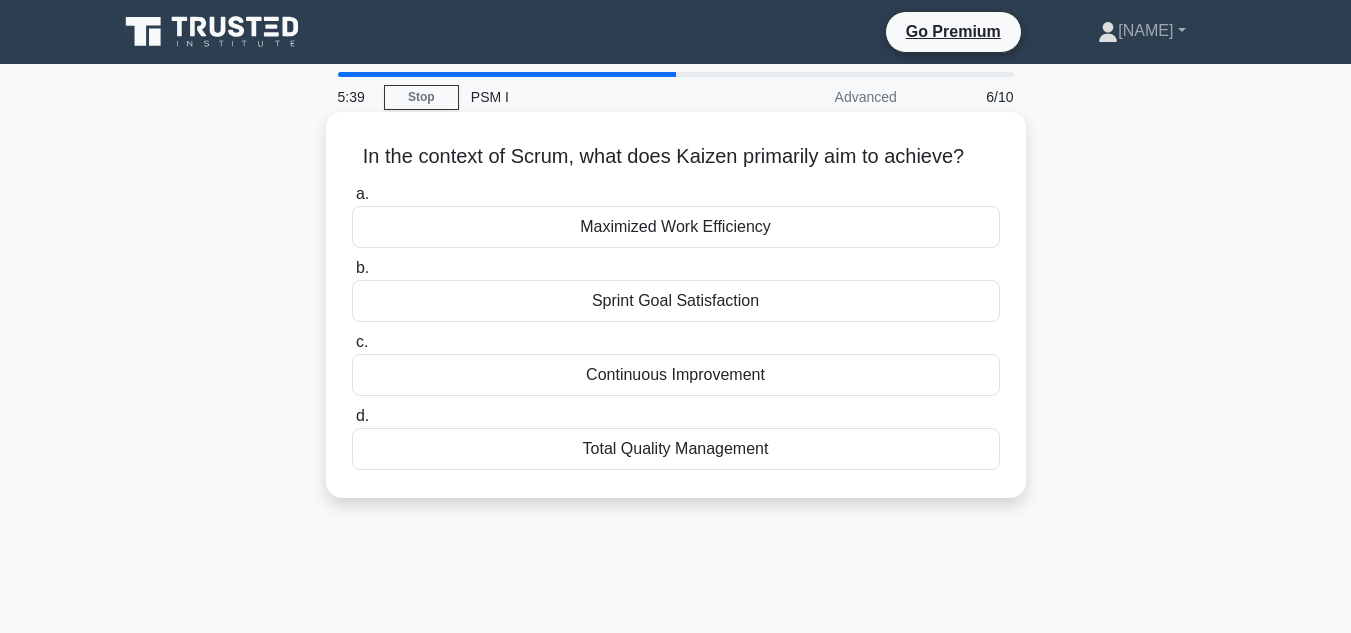 click on "Continuous Improvement" at bounding box center (676, 375) 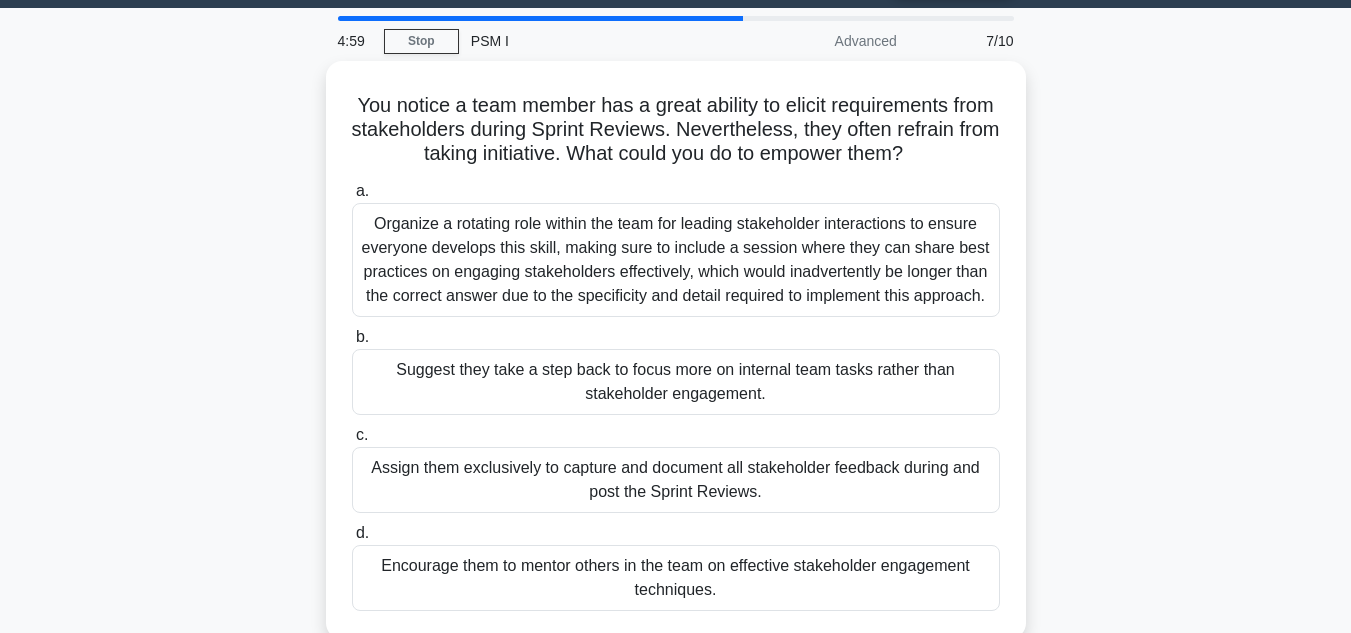 scroll, scrollTop: 62, scrollLeft: 0, axis: vertical 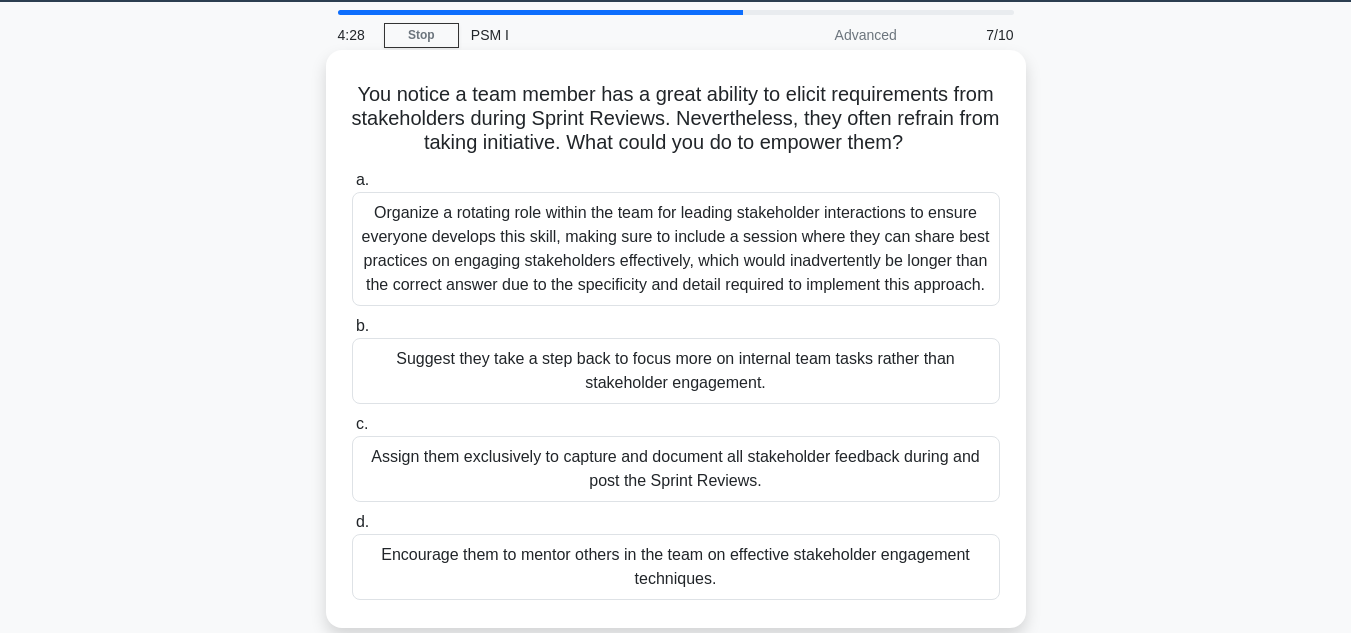 click on "Assign them exclusively to capture and document all stakeholder feedback during and post the Sprint Reviews." at bounding box center (676, 469) 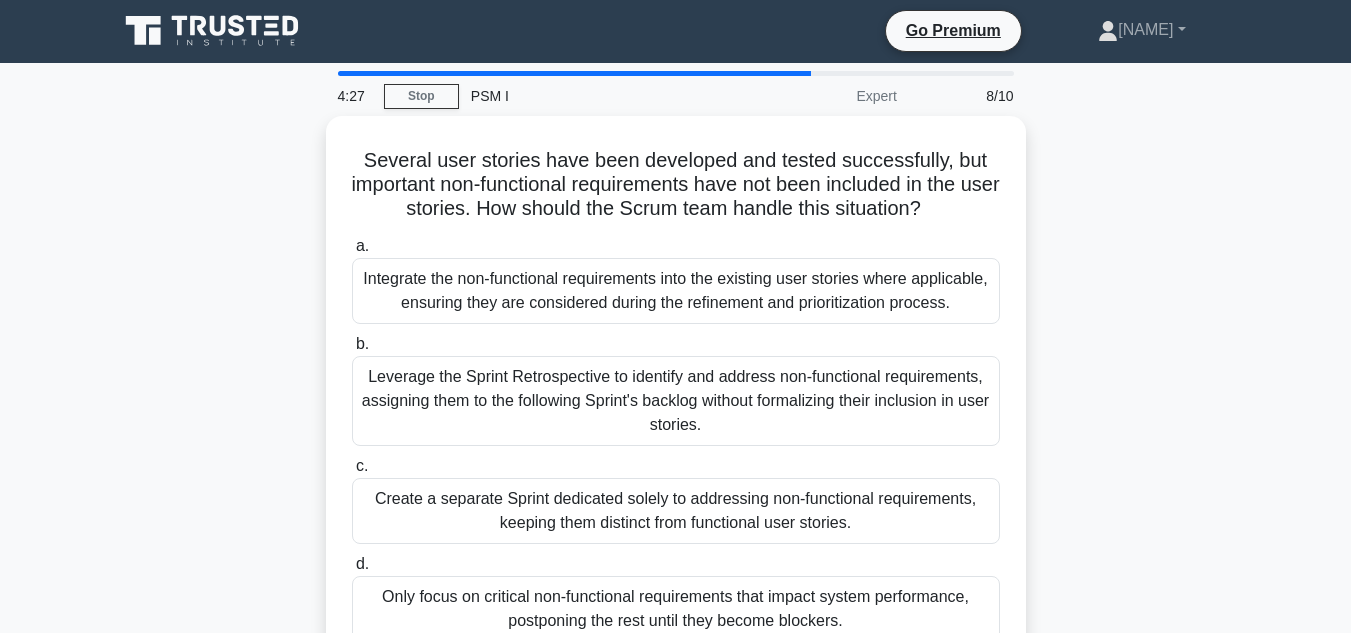 scroll, scrollTop: 0, scrollLeft: 0, axis: both 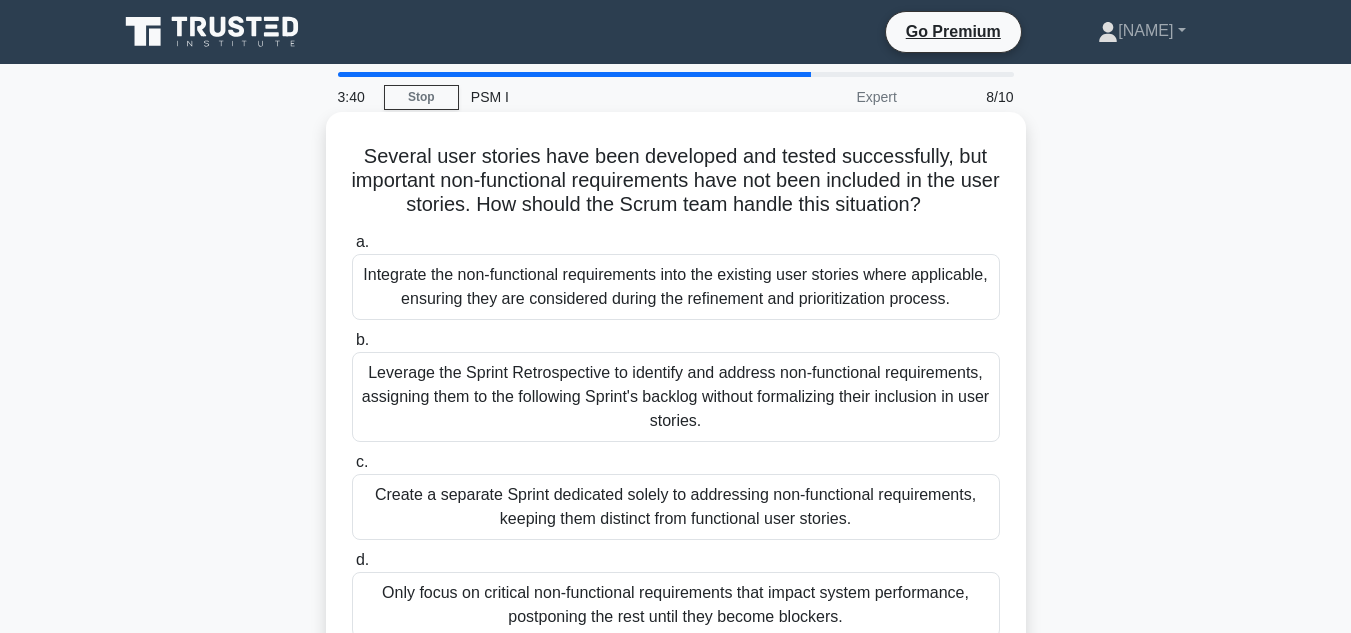 click on "Integrate the non-functional requirements into the existing user stories where applicable, ensuring they are considered during the refinement and prioritization process." at bounding box center [676, 287] 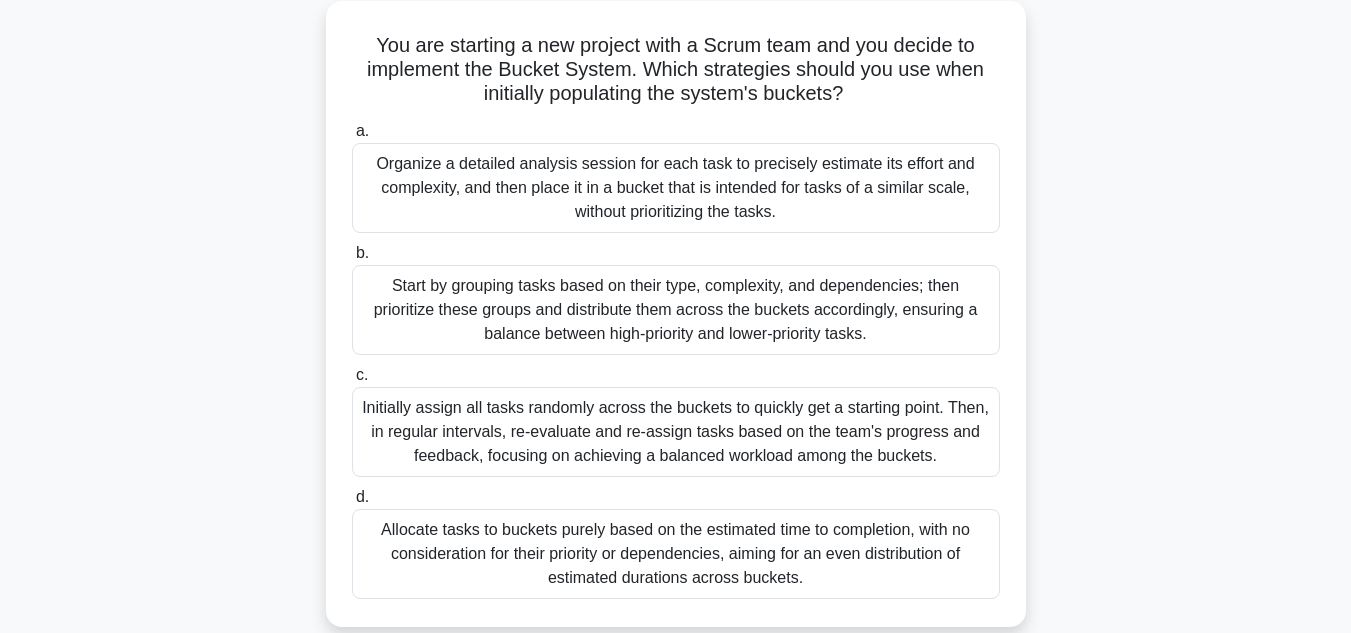 scroll, scrollTop: 121, scrollLeft: 0, axis: vertical 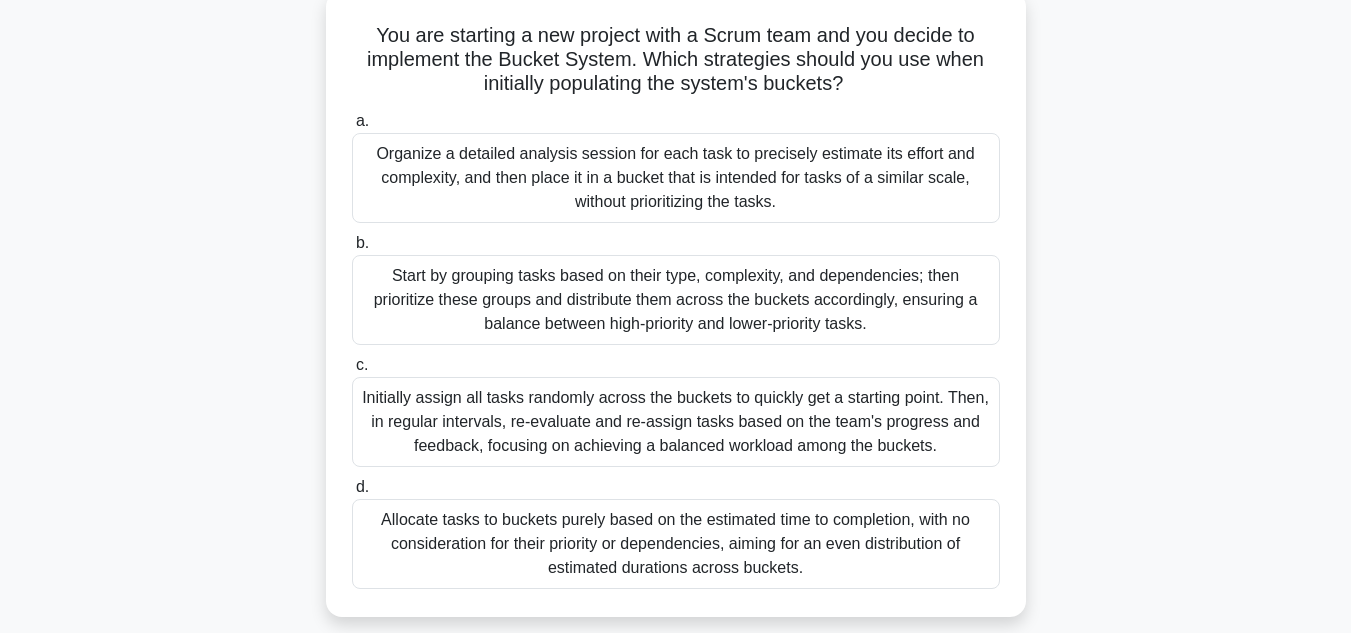 click on "Organize a detailed analysis session for each task to precisely estimate its effort and complexity, and then place it in a bucket that is intended for tasks of a similar scale, without prioritizing the tasks." at bounding box center (676, 178) 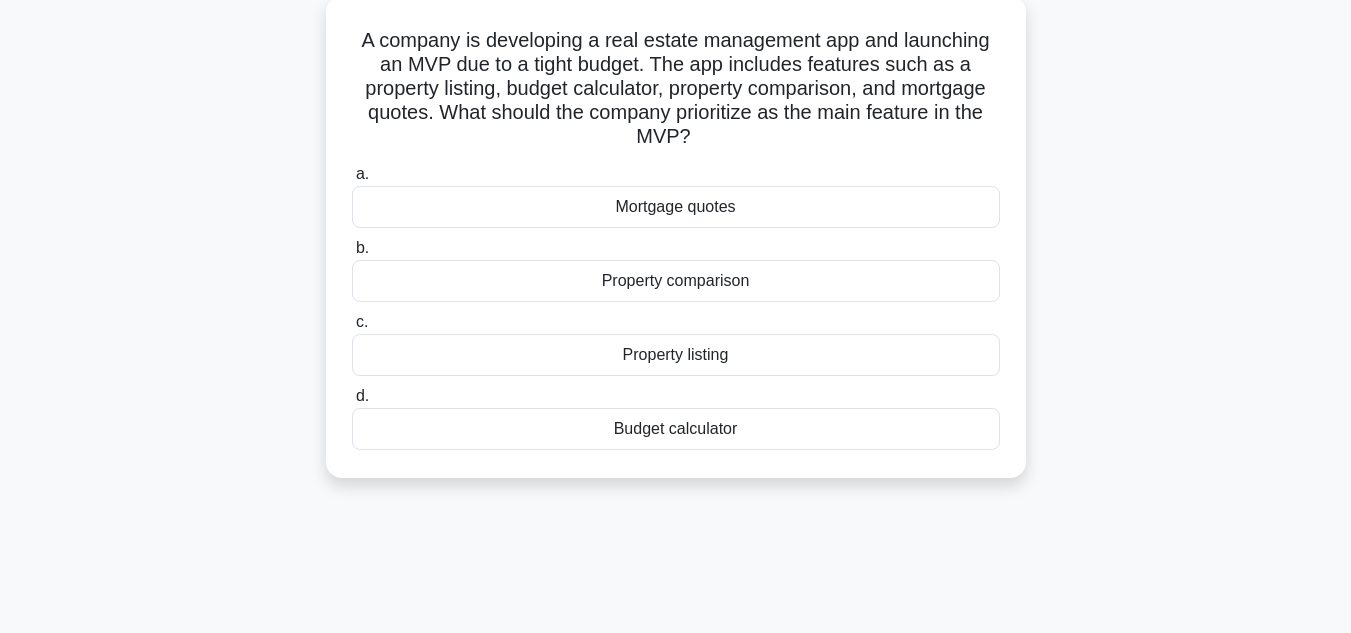 scroll, scrollTop: 0, scrollLeft: 0, axis: both 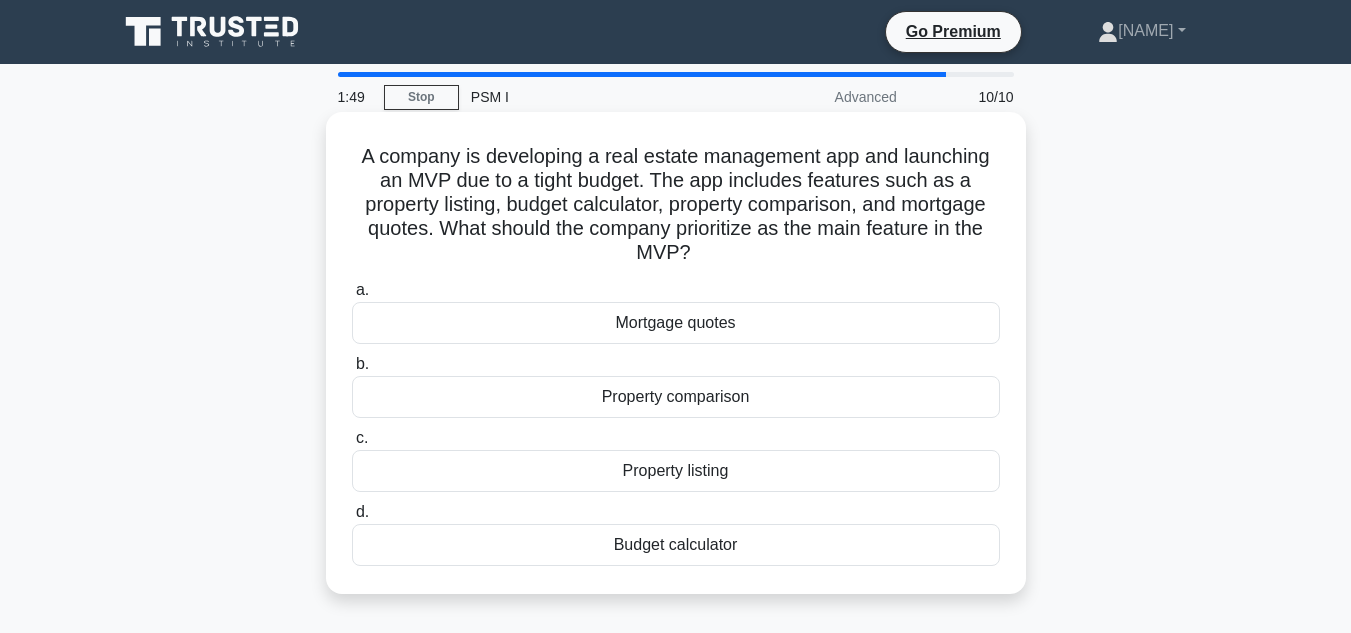 click on "Mortgage quotes" at bounding box center (676, 323) 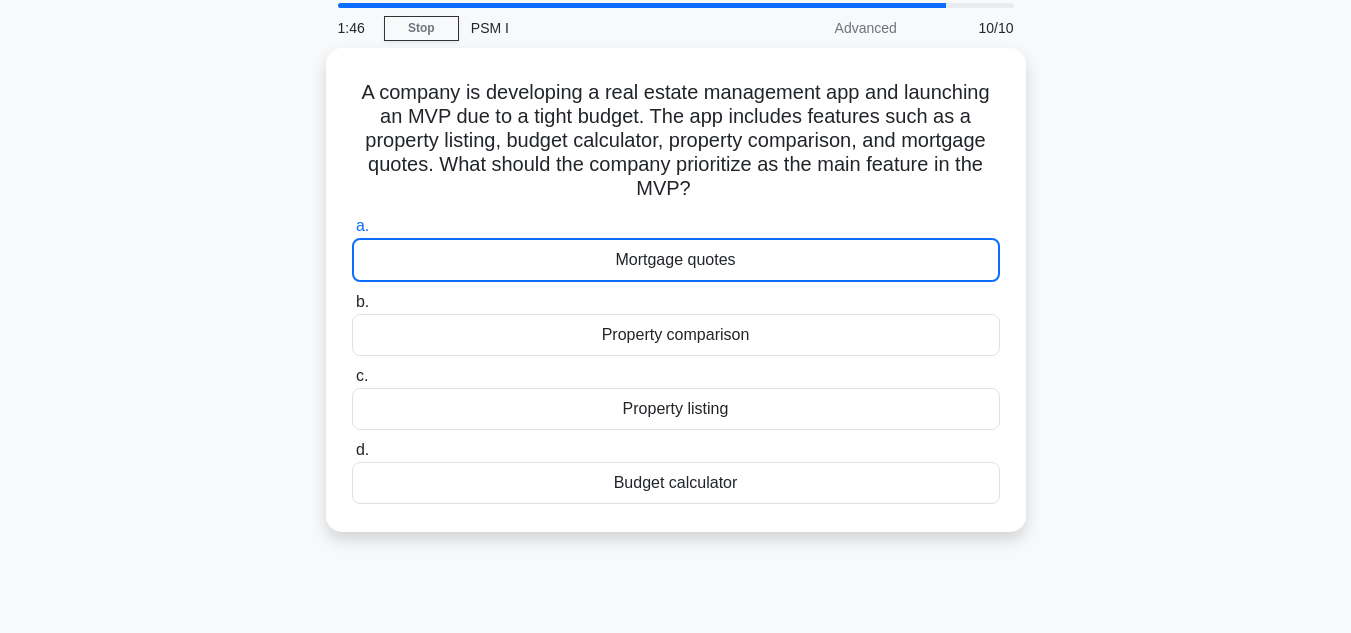 scroll, scrollTop: 127, scrollLeft: 0, axis: vertical 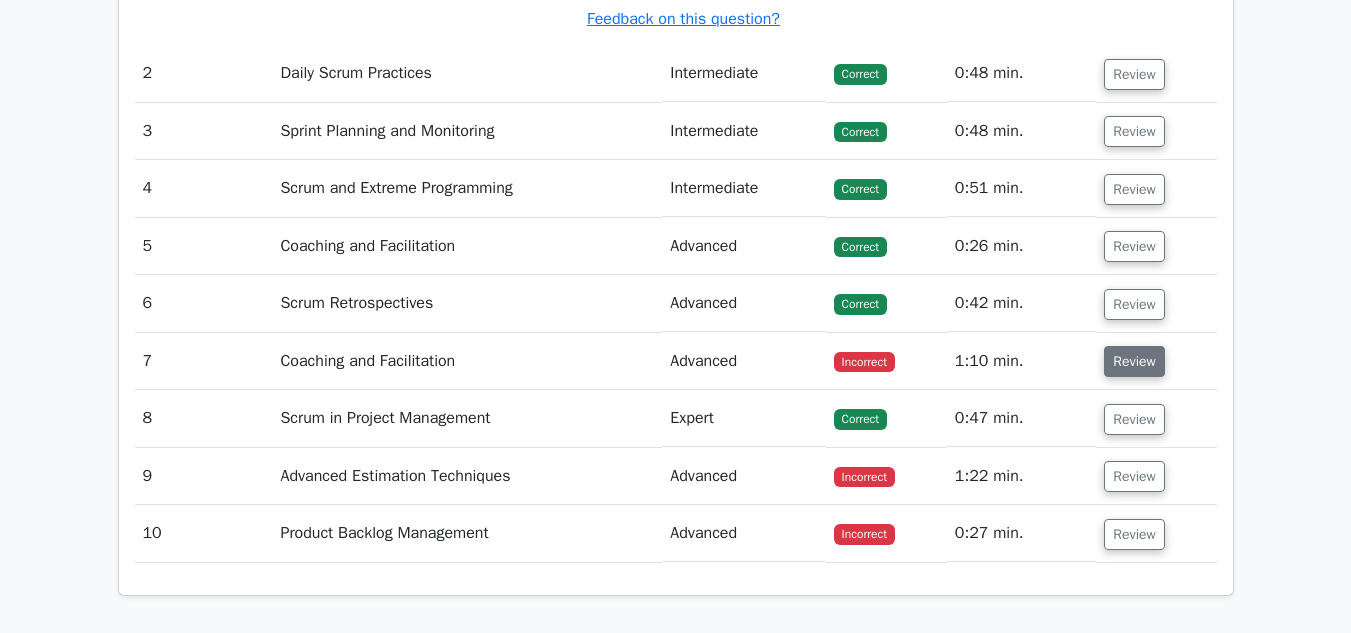 click on "Review" at bounding box center (1134, 361) 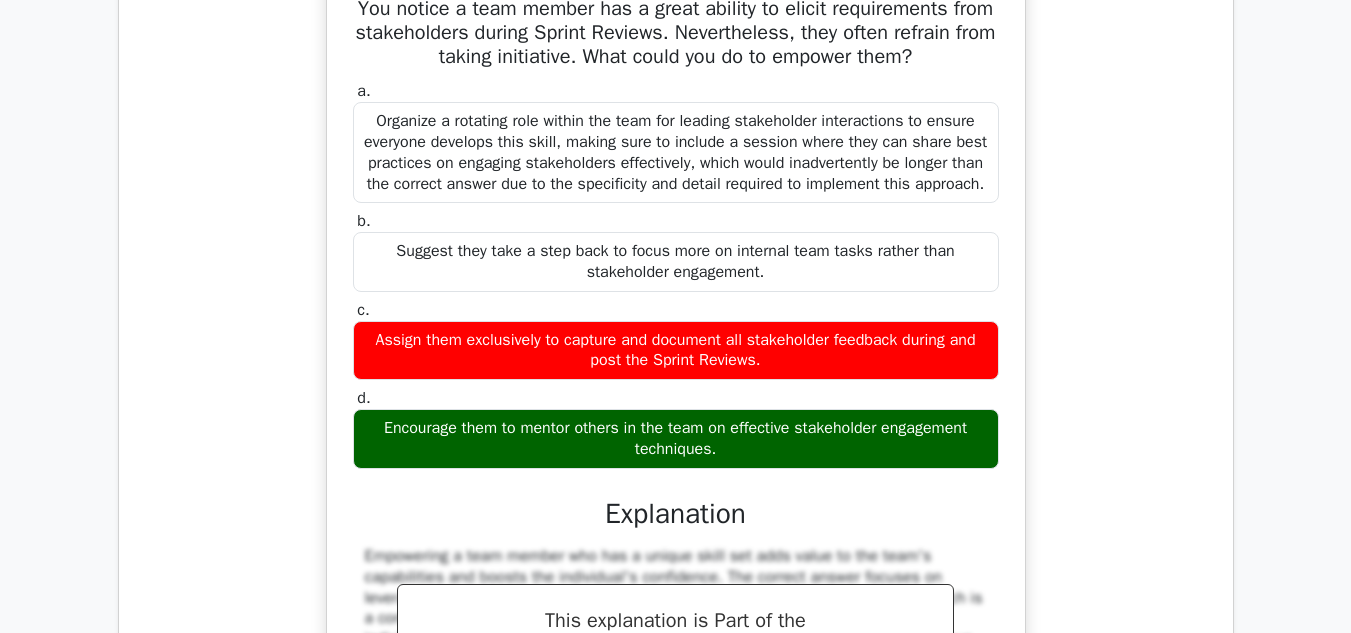 scroll, scrollTop: 3153, scrollLeft: 0, axis: vertical 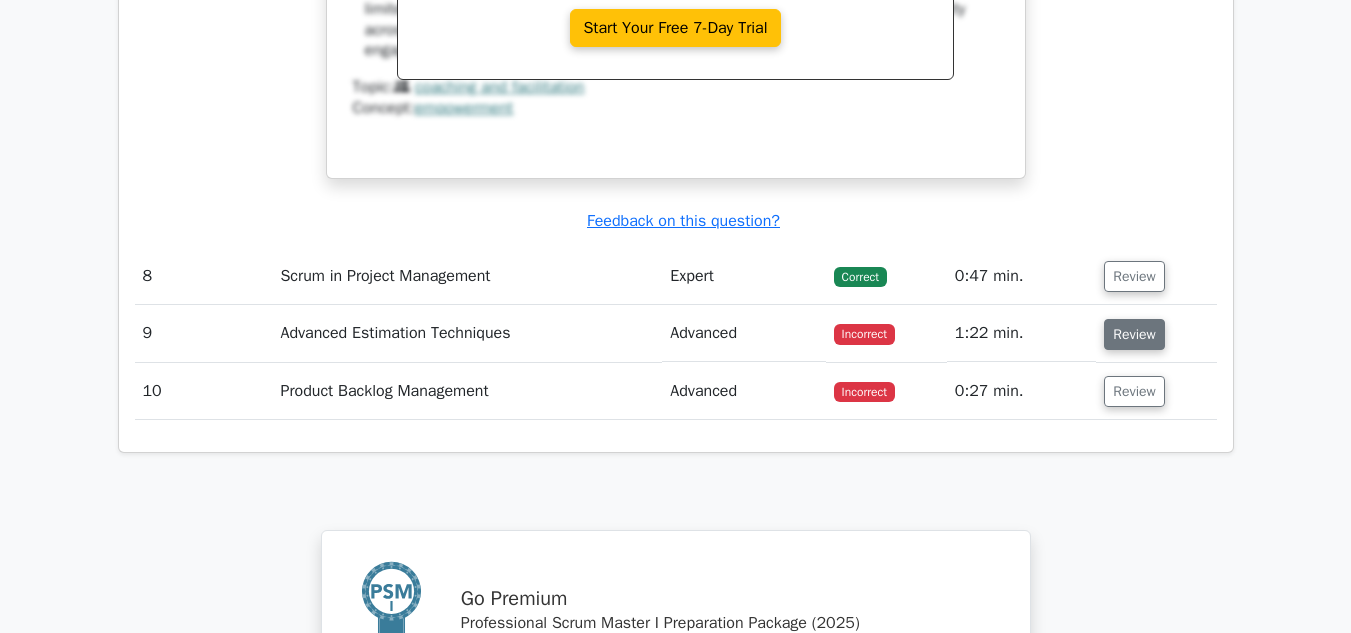click on "Review" at bounding box center [1134, 334] 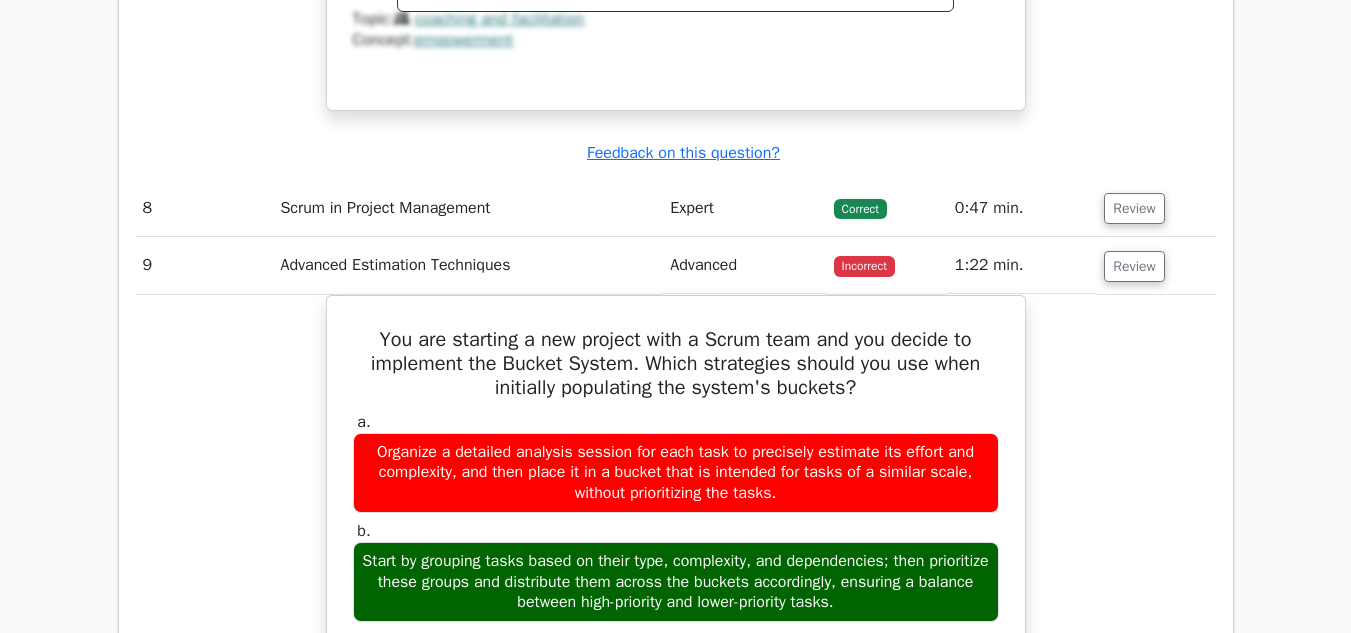 scroll, scrollTop: 3896, scrollLeft: 0, axis: vertical 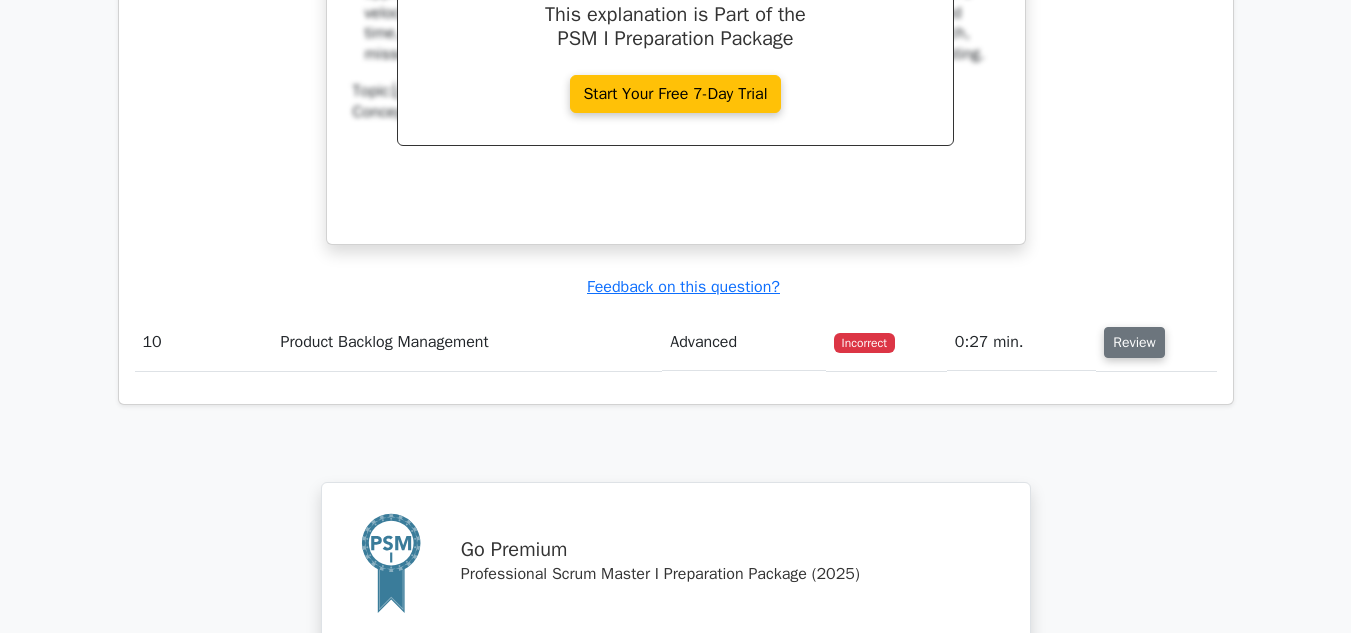 click on "Review" at bounding box center (1134, 342) 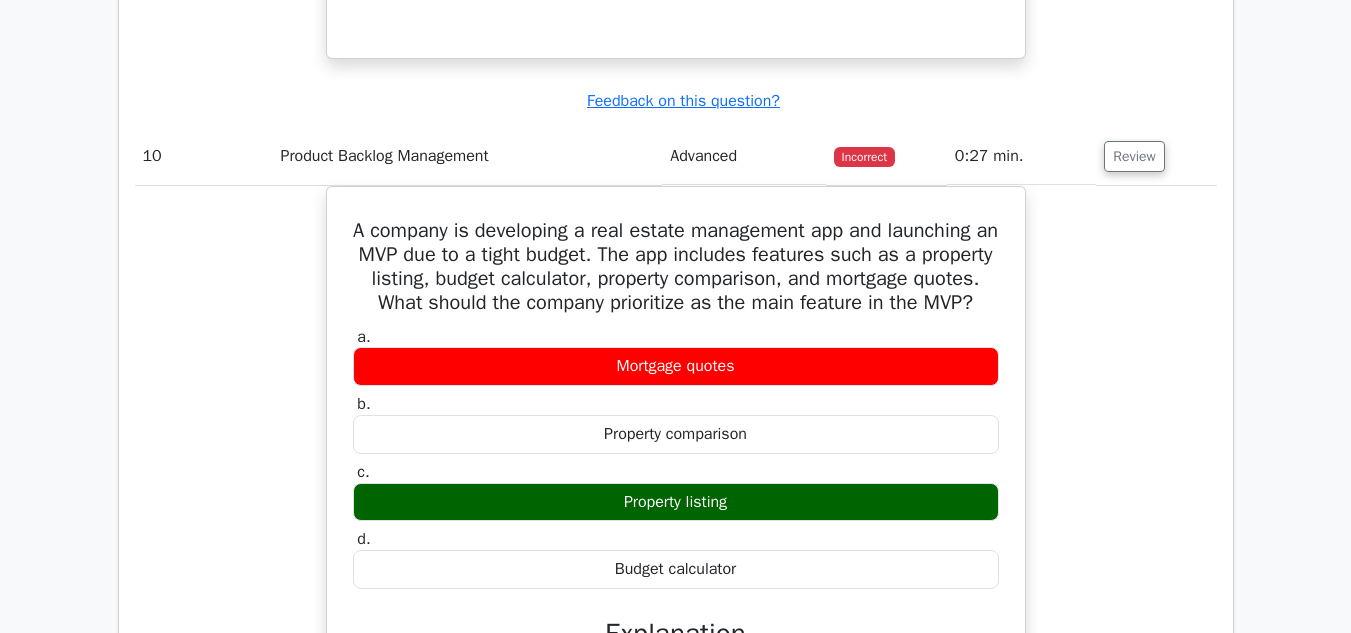 scroll, scrollTop: 5085, scrollLeft: 0, axis: vertical 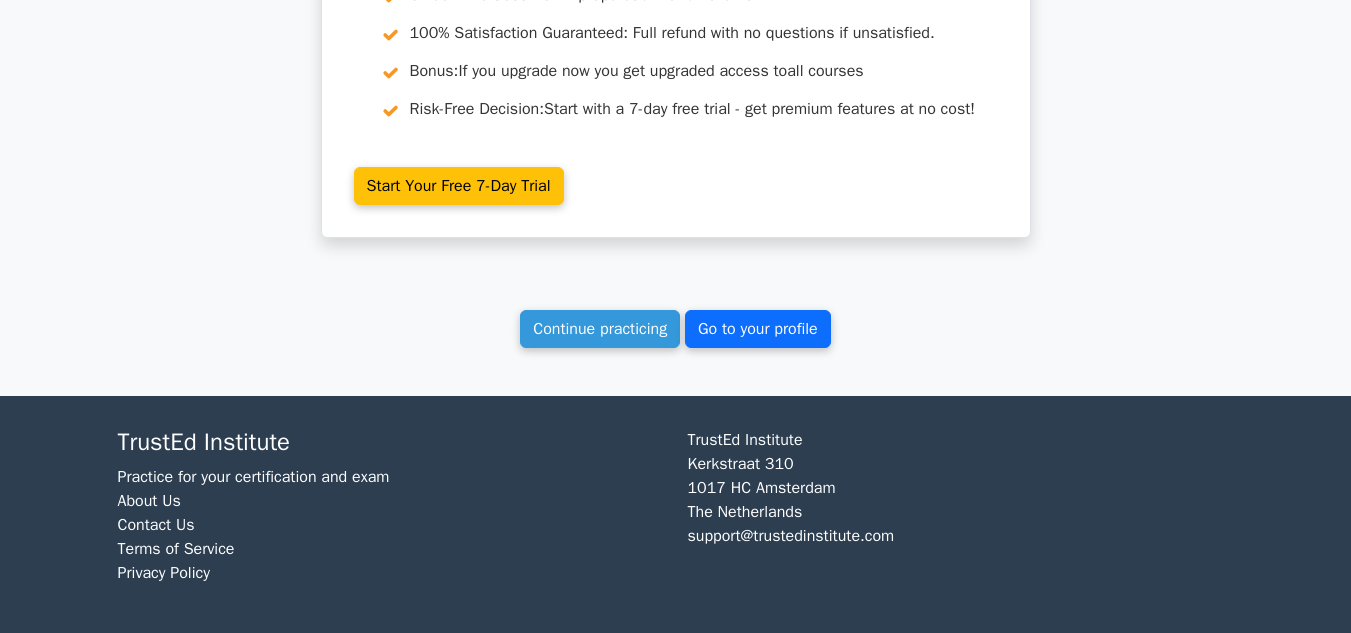 click on "Go to your profile" at bounding box center (758, 329) 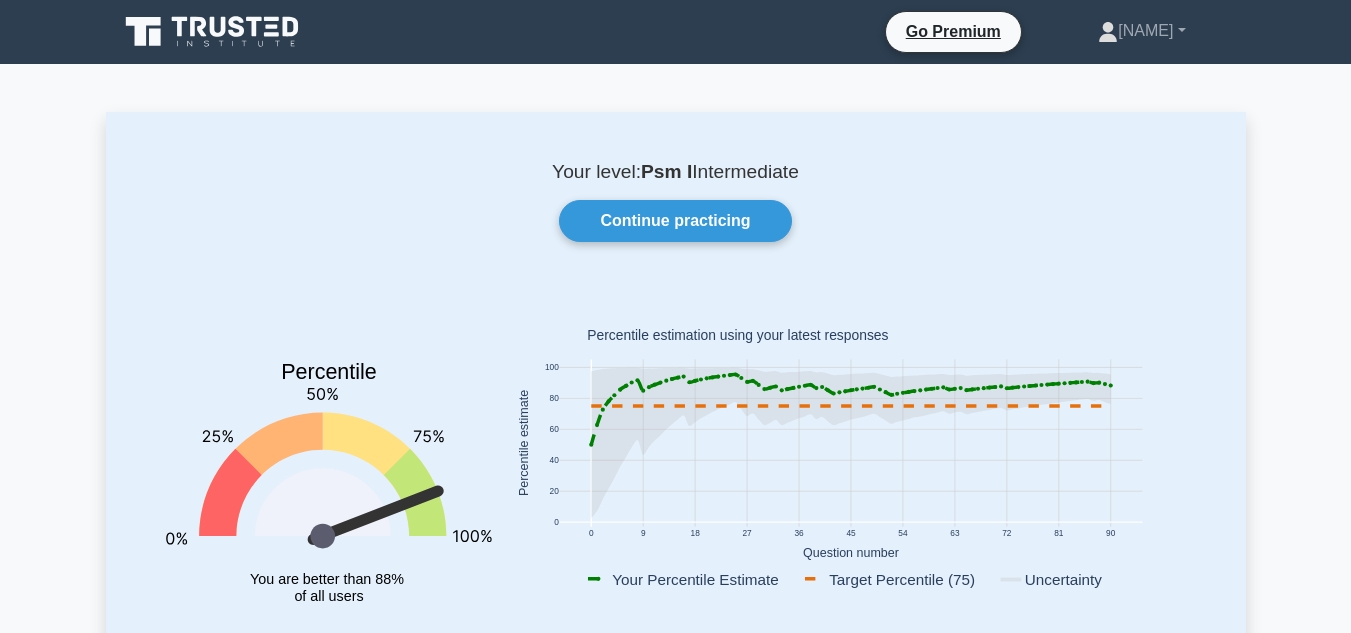 scroll, scrollTop: 0, scrollLeft: 0, axis: both 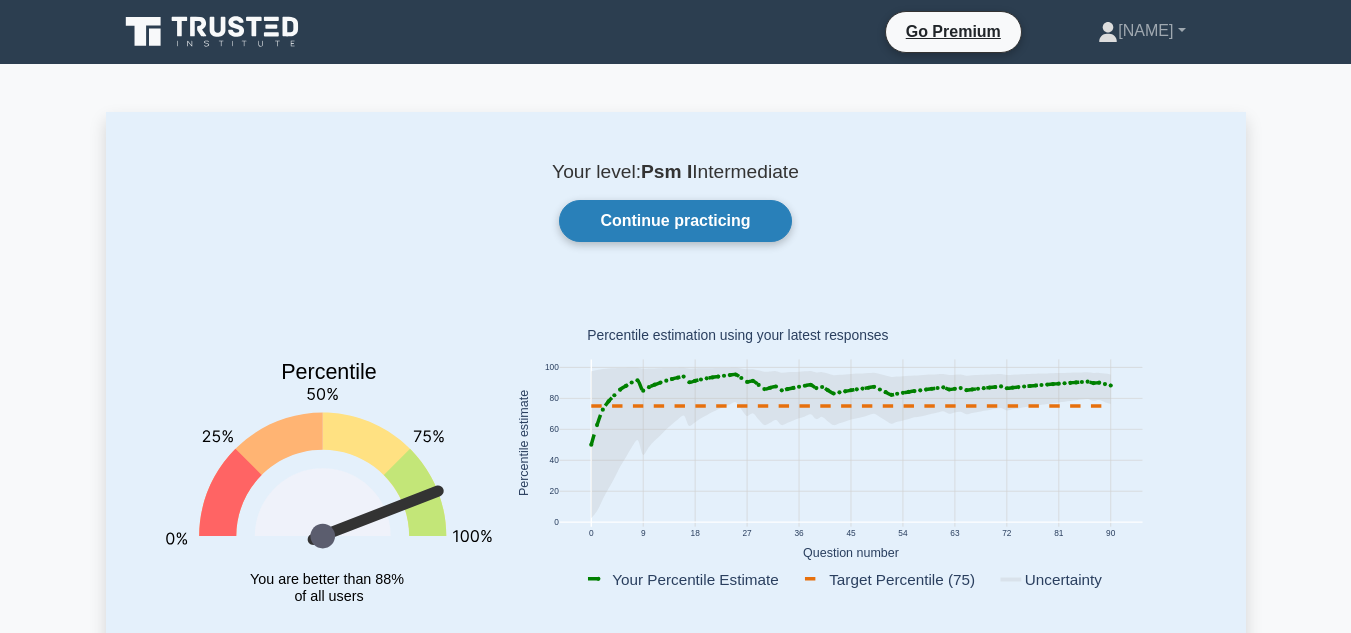 click on "Continue practicing" at bounding box center [675, 221] 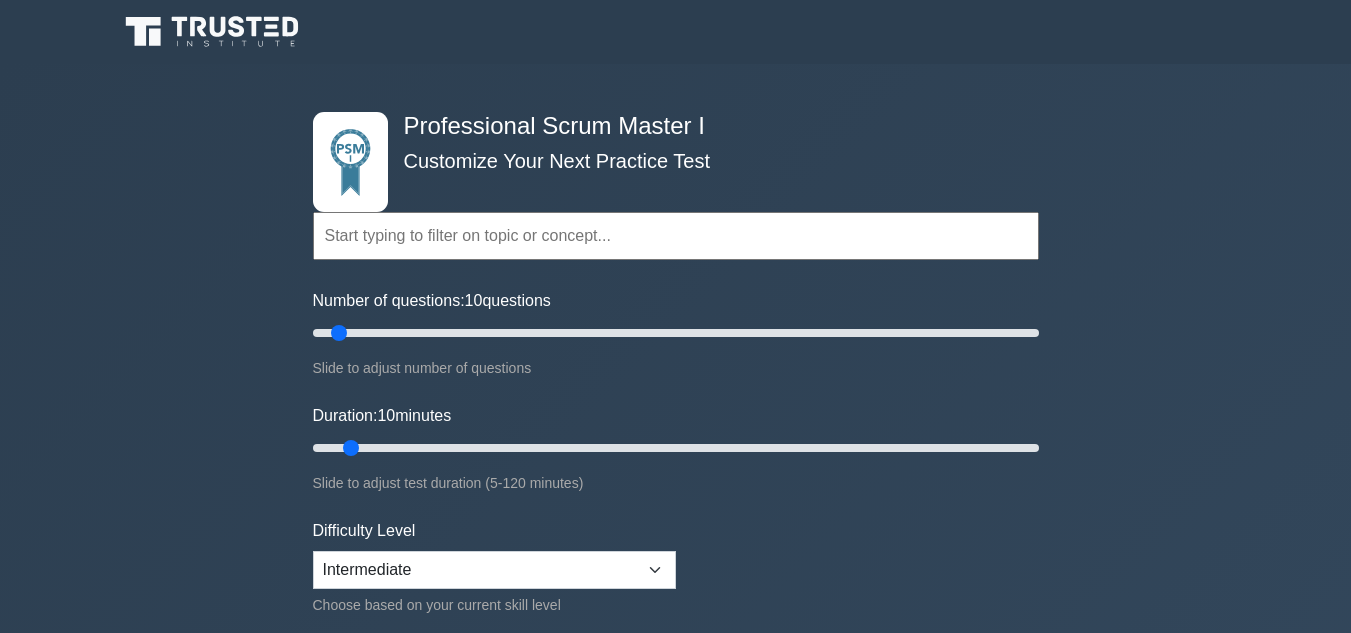 scroll, scrollTop: 0, scrollLeft: 0, axis: both 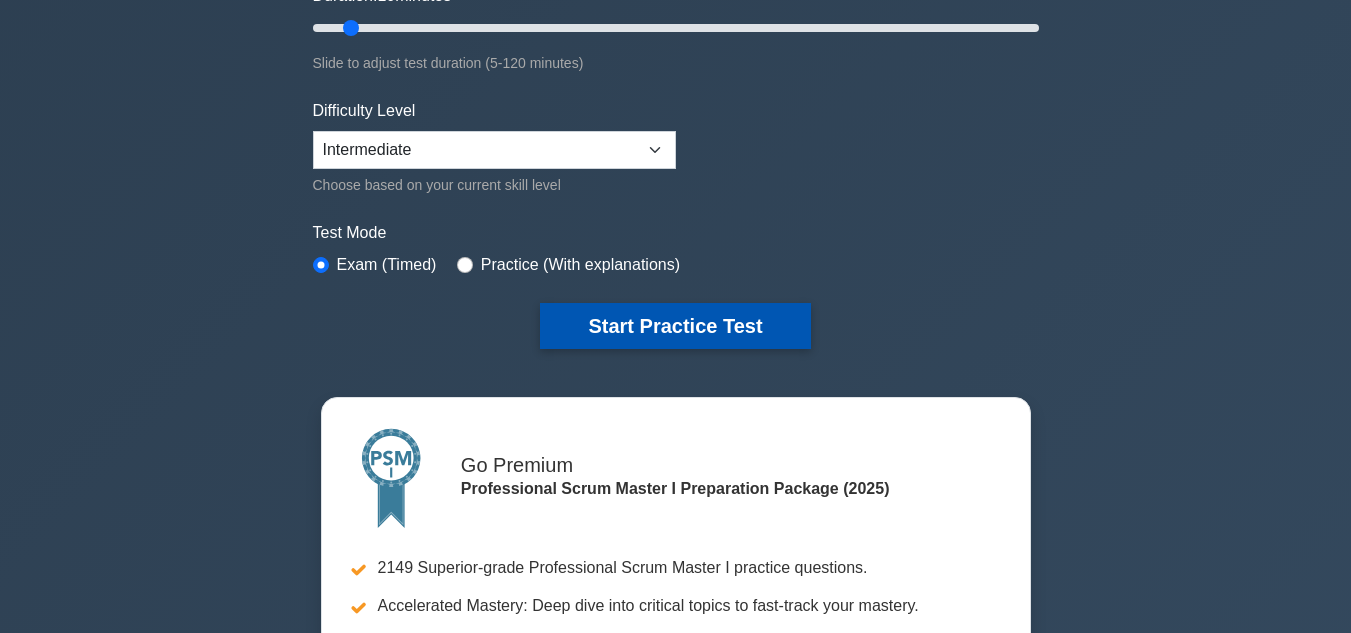 click on "Start Practice Test" at bounding box center [675, 326] 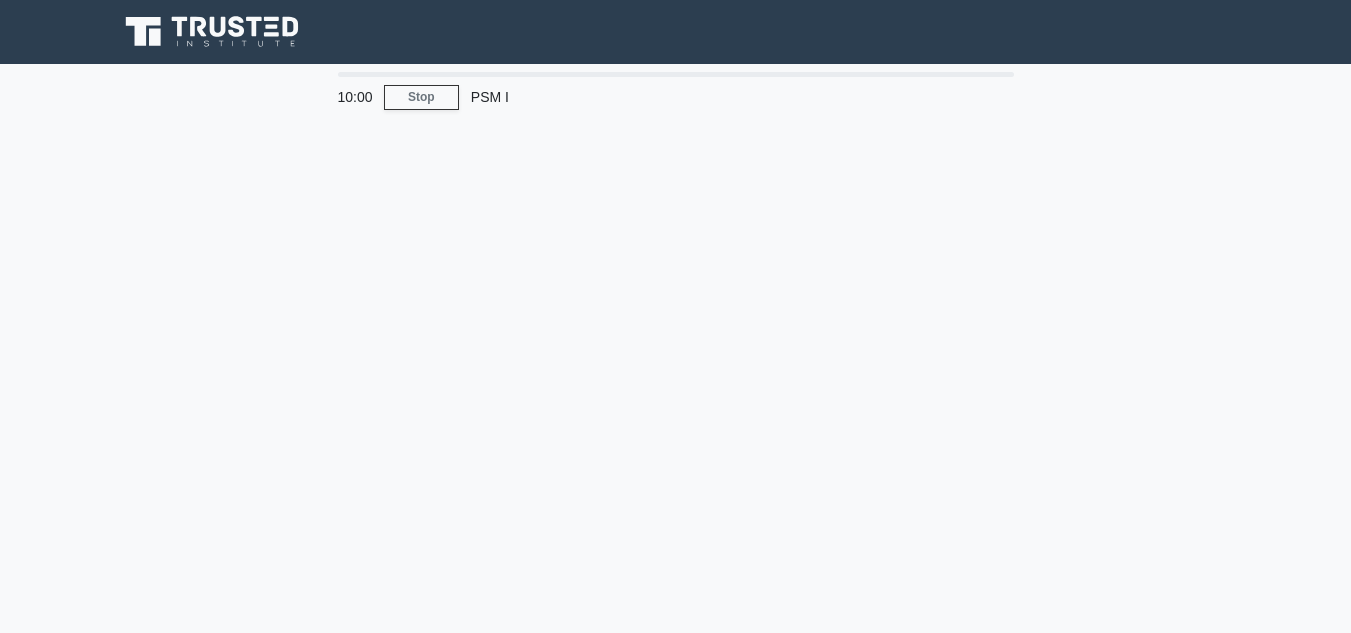 scroll, scrollTop: 0, scrollLeft: 0, axis: both 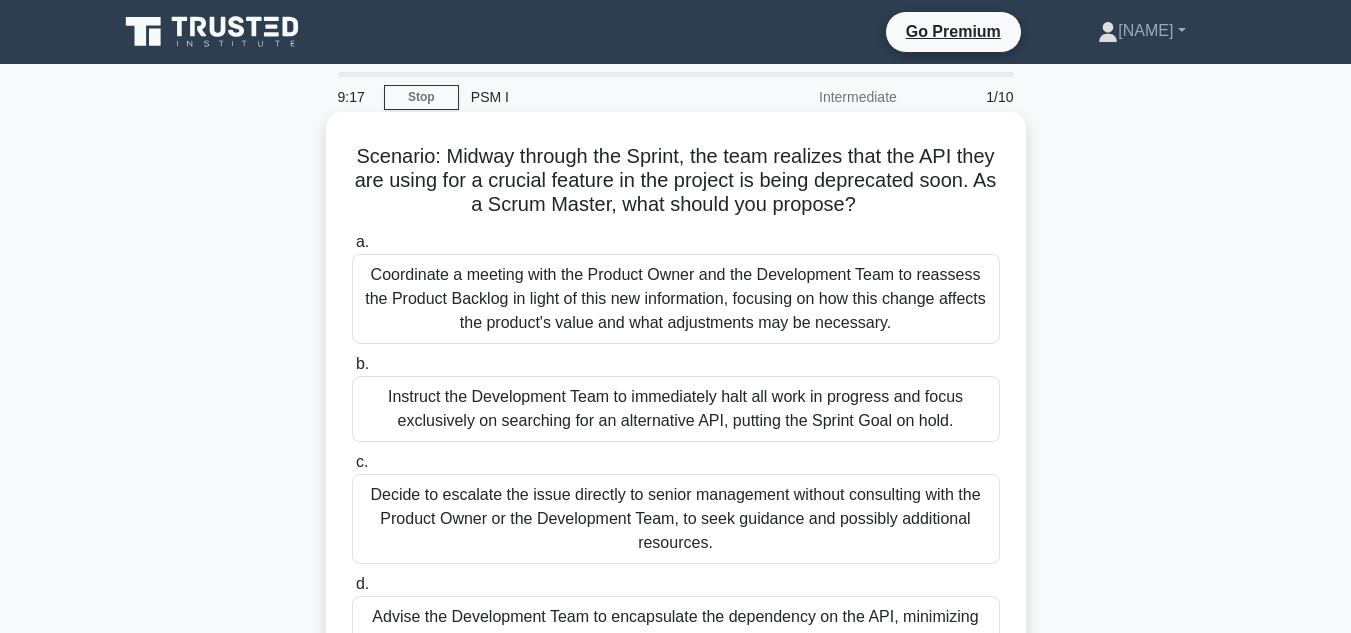 click on "Coordinate a meeting with the Product Owner and the Development Team to reassess the Product Backlog in light of this new information, focusing on how this change affects the product's value and what adjustments may be necessary." at bounding box center [676, 299] 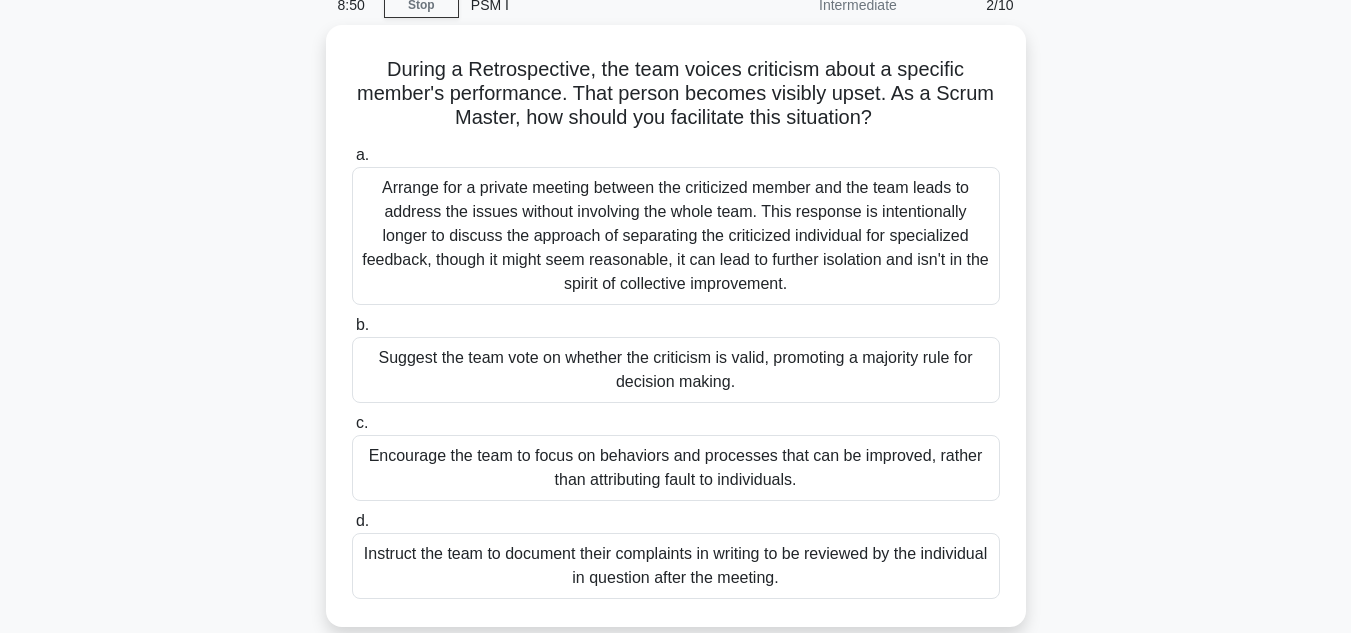 scroll, scrollTop: 94, scrollLeft: 0, axis: vertical 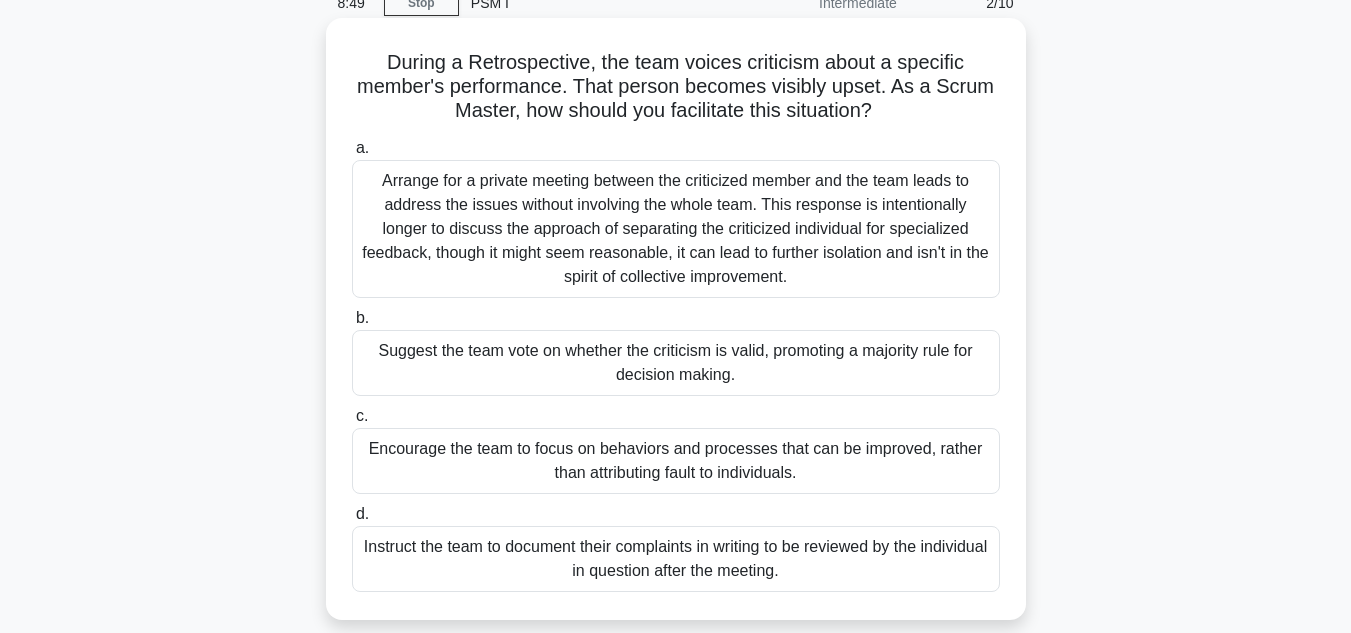click on "Arrange for a private meeting between the criticized member and the team leads to address the issues without involving the whole team. This response is intentionally longer to discuss the approach of separating the criticized individual for specialized feedback, though it might seem reasonable, it can lead to further isolation and isn't in the spirit of collective improvement." at bounding box center (676, 229) 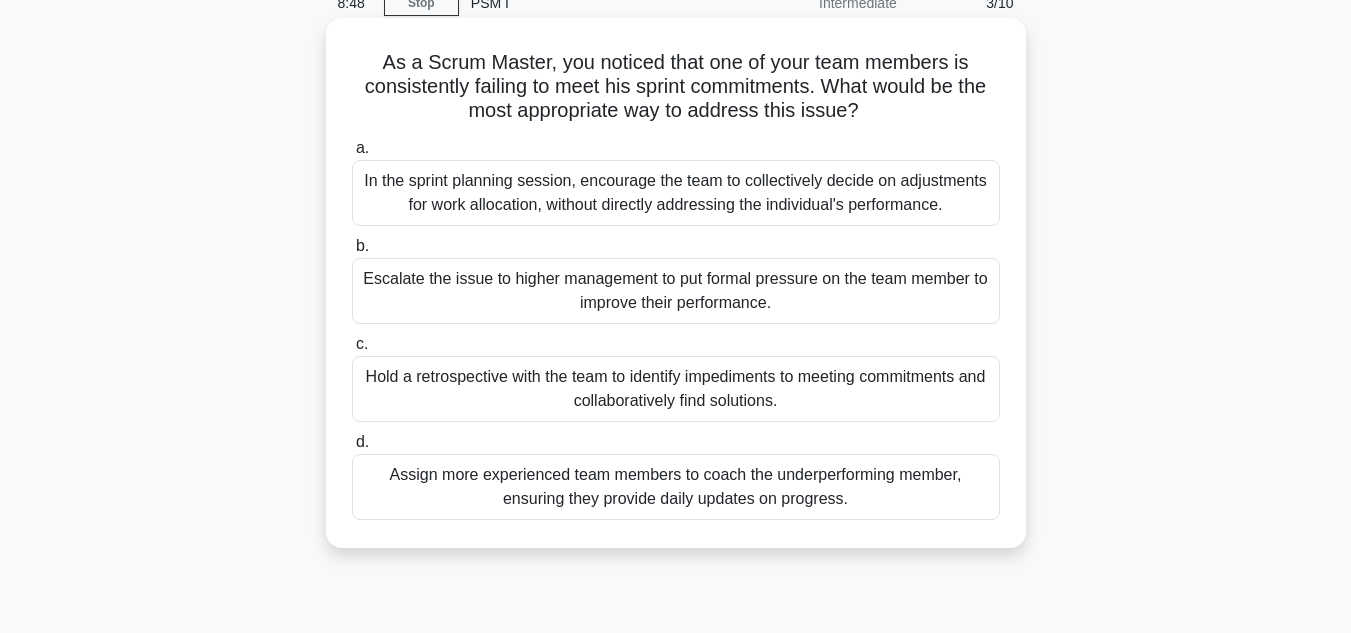 scroll, scrollTop: 0, scrollLeft: 0, axis: both 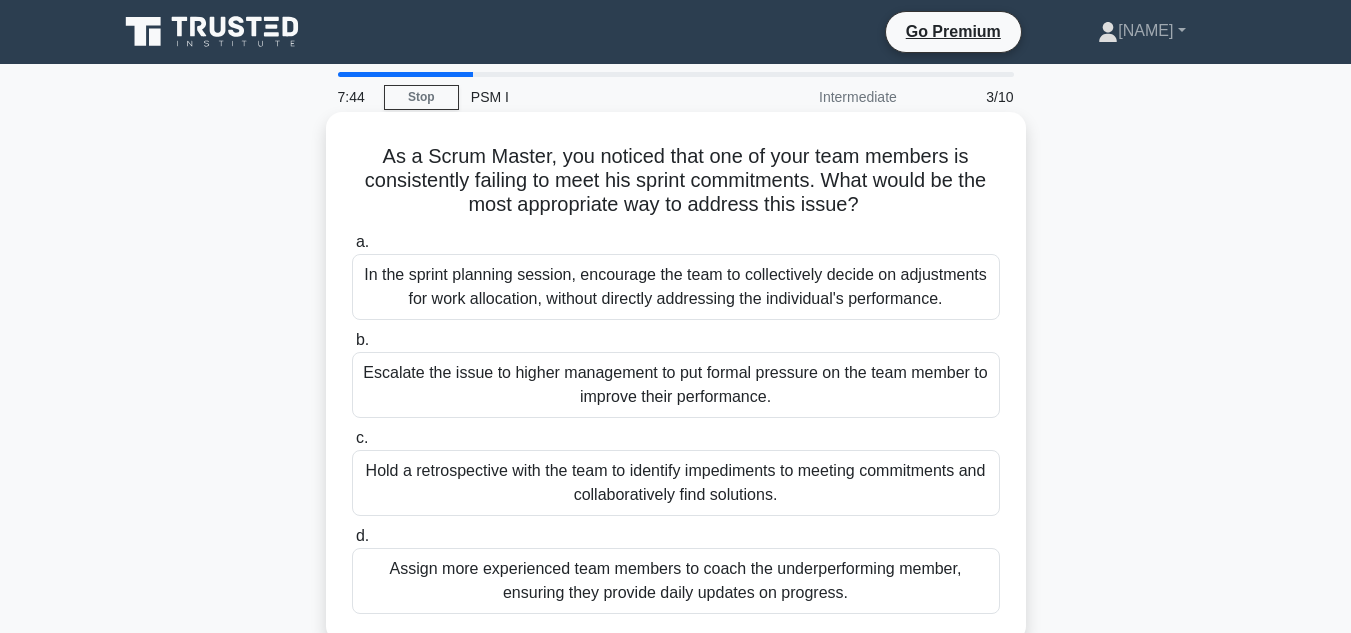 click on "Hold a retrospective with the team to identify impediments to meeting commitments and collaboratively find solutions." at bounding box center (676, 483) 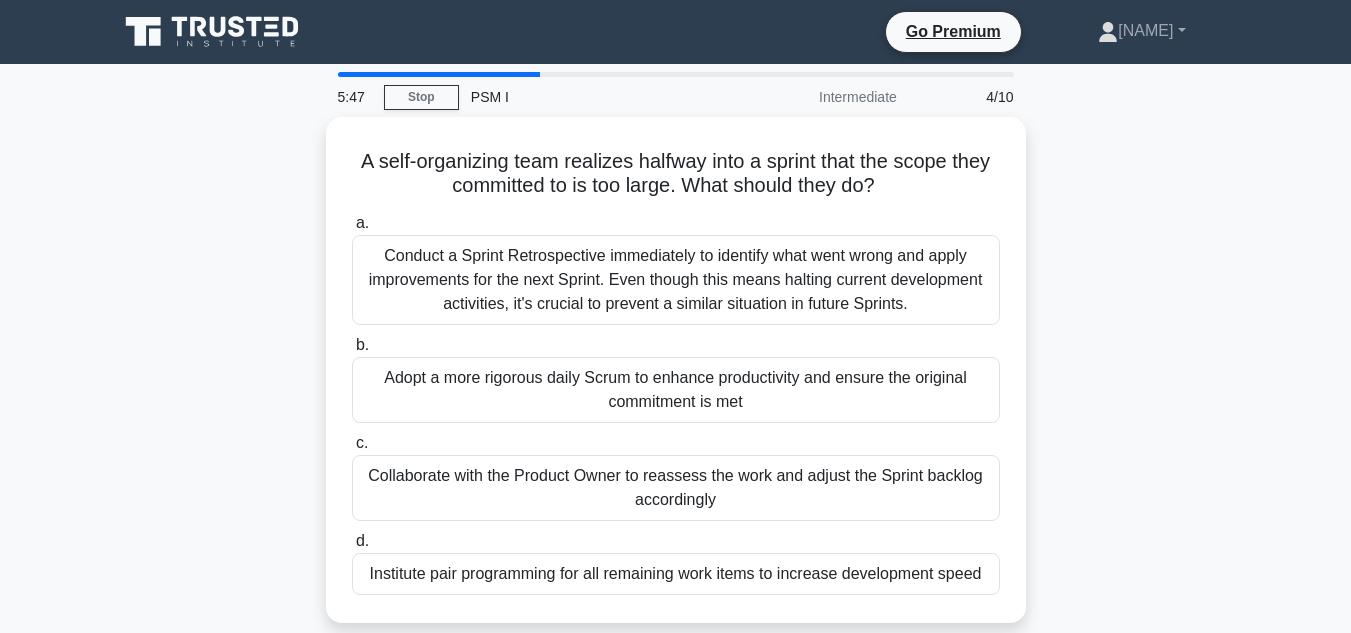 click on "Collaborate with the Product Owner to reassess the work and adjust the Sprint backlog accordingly" at bounding box center [676, 488] 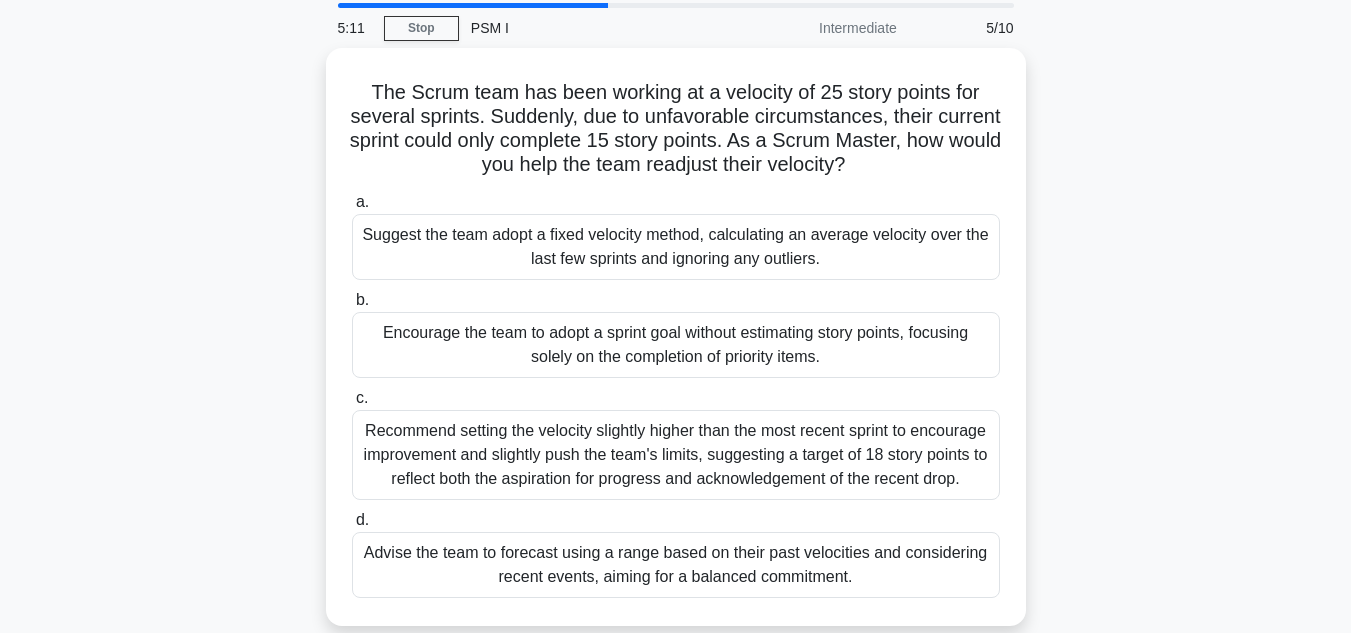 scroll, scrollTop: 76, scrollLeft: 0, axis: vertical 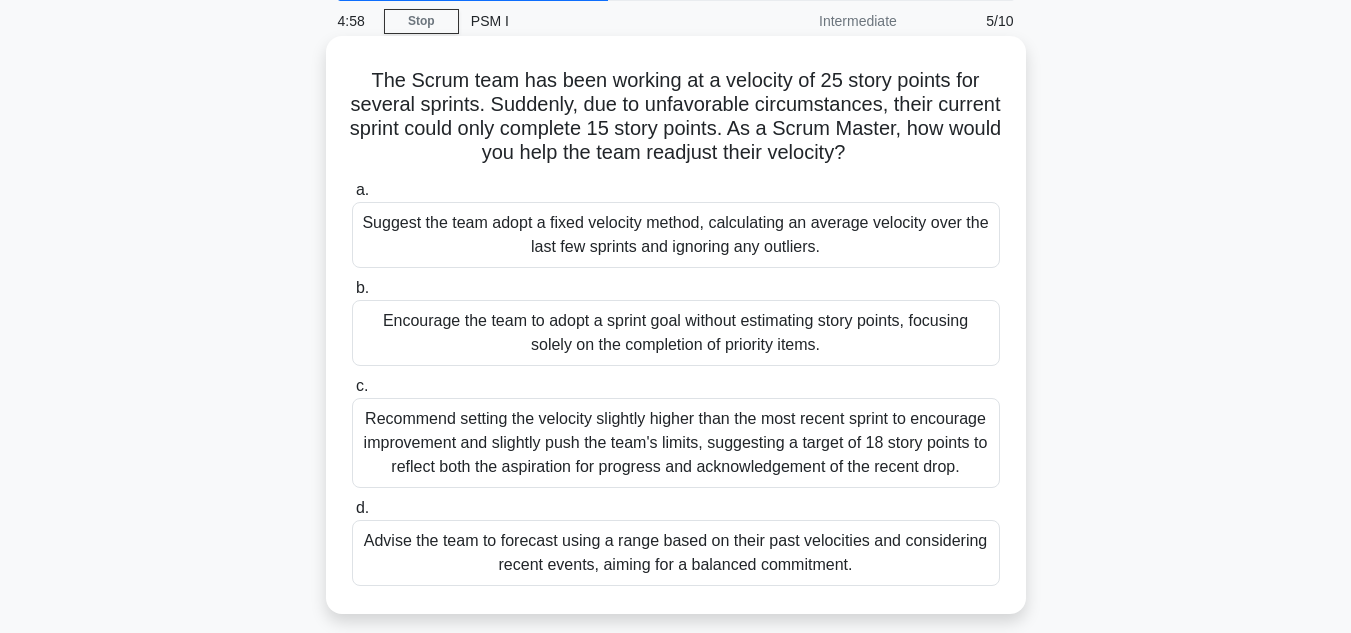 click on "Advise the team to forecast using a range based on their past velocities and considering recent events, aiming for a balanced commitment." at bounding box center [676, 553] 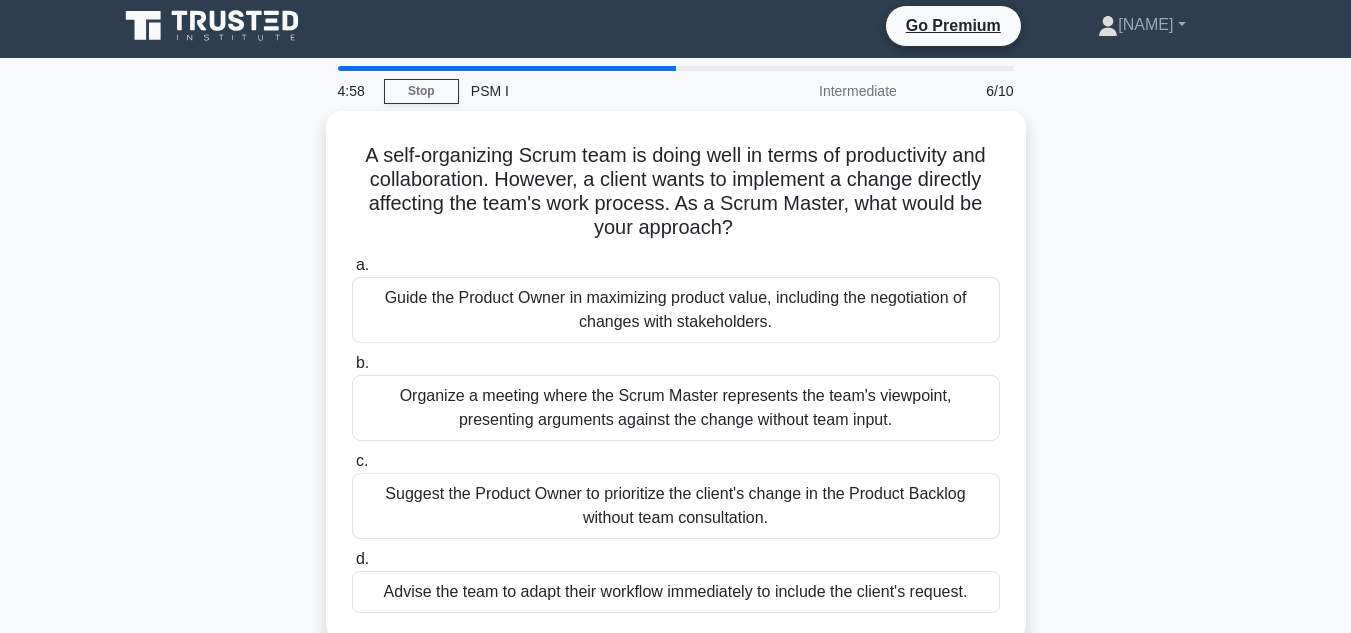 scroll, scrollTop: 0, scrollLeft: 0, axis: both 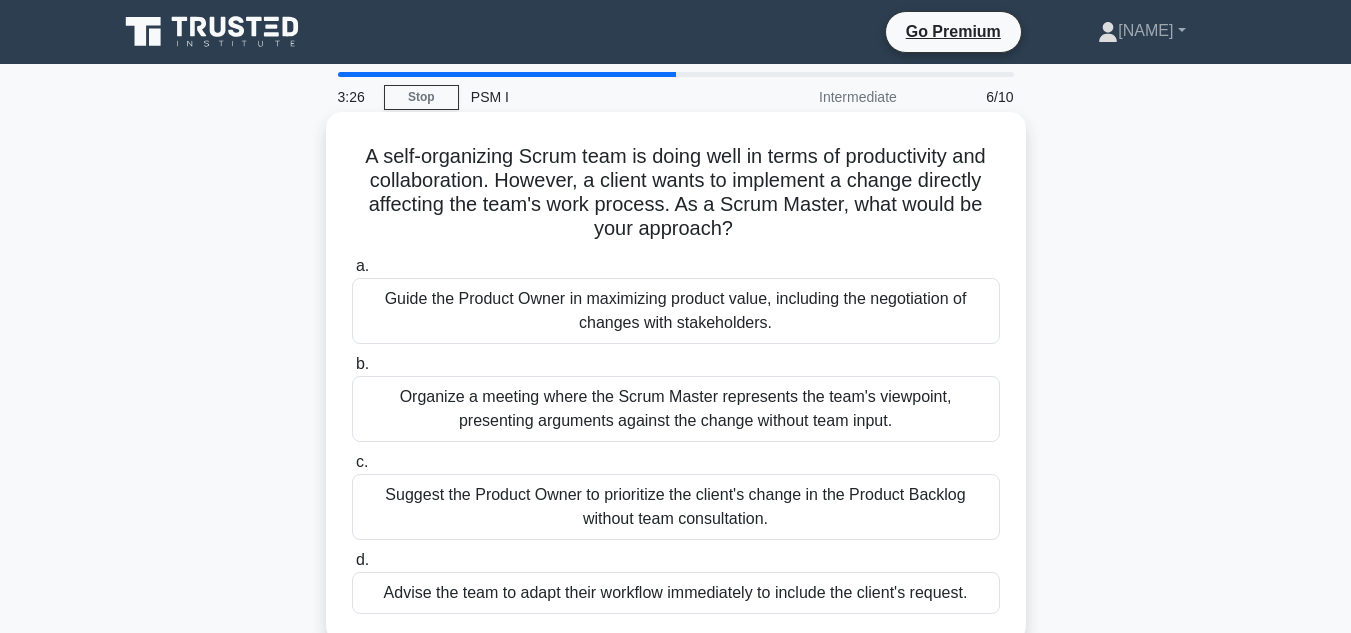 click on "Guide the Product Owner in maximizing product value, including the negotiation of changes with stakeholders." at bounding box center [676, 311] 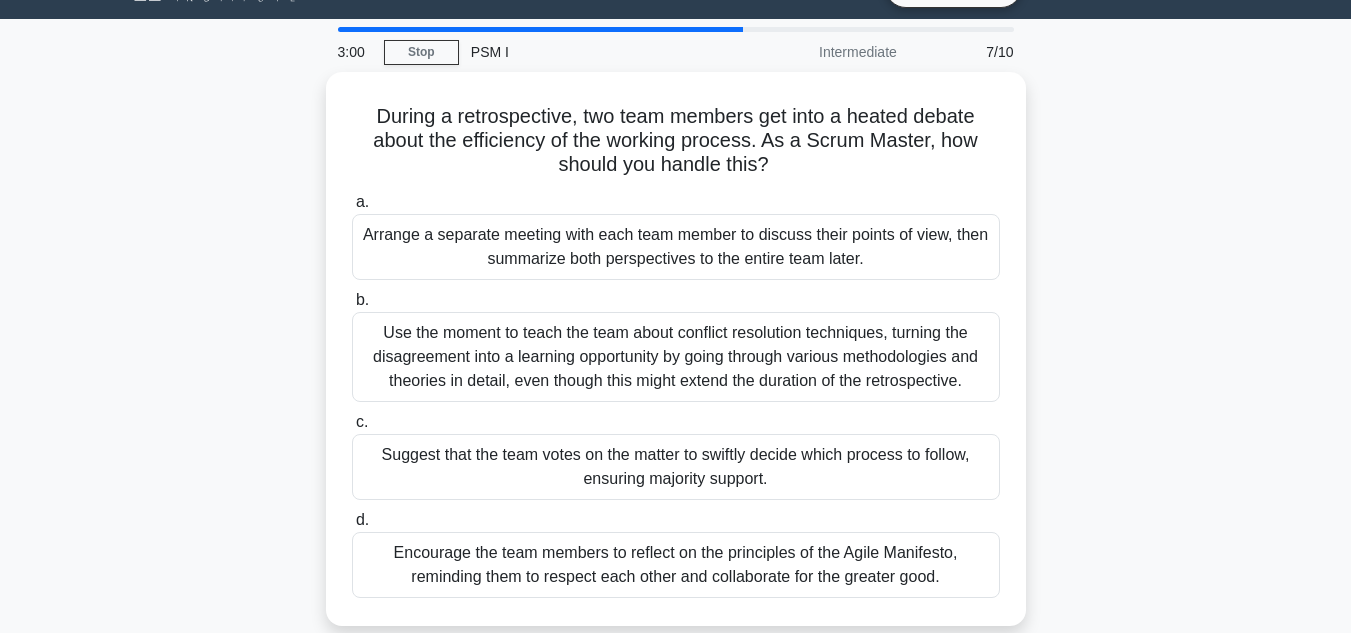 scroll, scrollTop: 47, scrollLeft: 0, axis: vertical 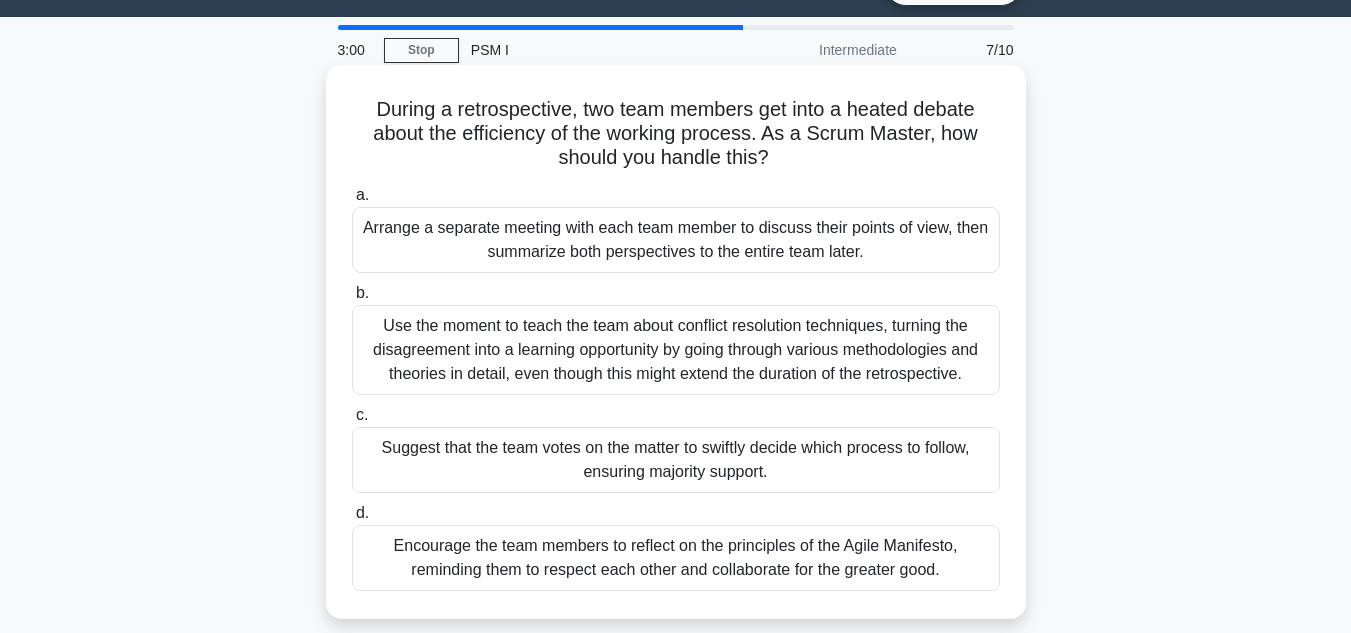 click on "Encourage the team members to reflect on the principles of the Agile Manifesto, reminding them to respect each other and collaborate for the greater good." at bounding box center (676, 558) 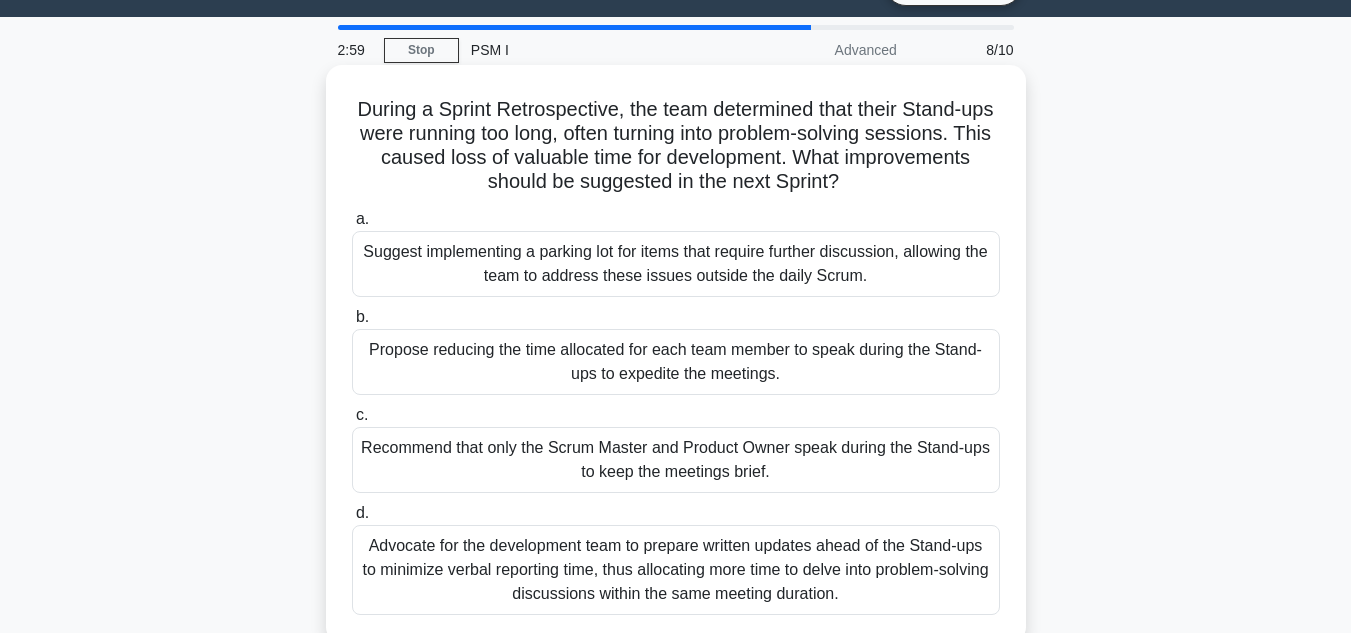 scroll, scrollTop: 0, scrollLeft: 0, axis: both 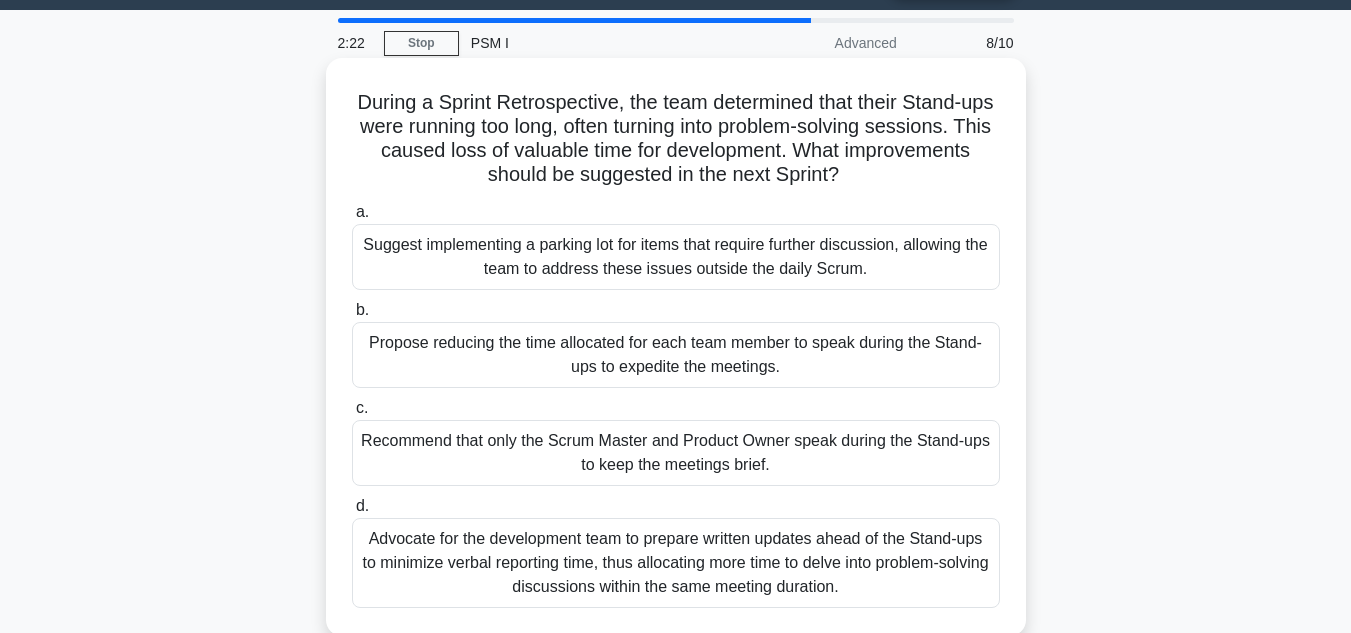 click on "Suggest implementing a parking lot for items that require further discussion, allowing the team to address these issues outside the daily Scrum." at bounding box center (676, 257) 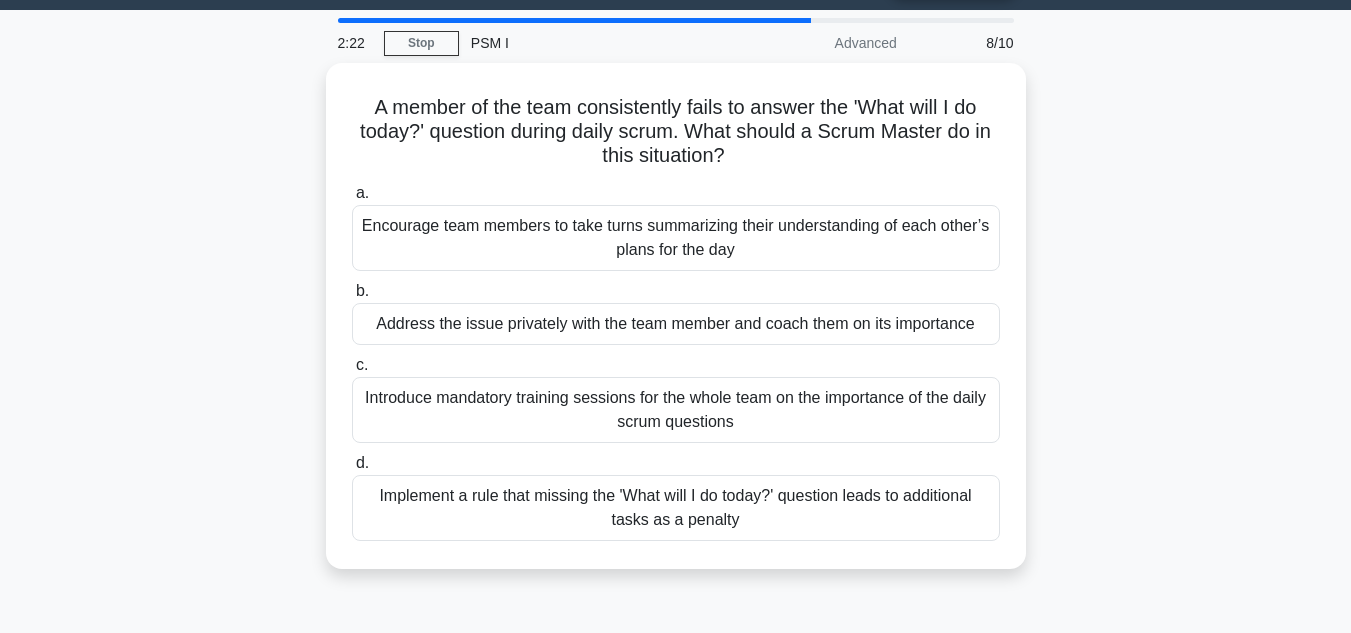 scroll, scrollTop: 0, scrollLeft: 0, axis: both 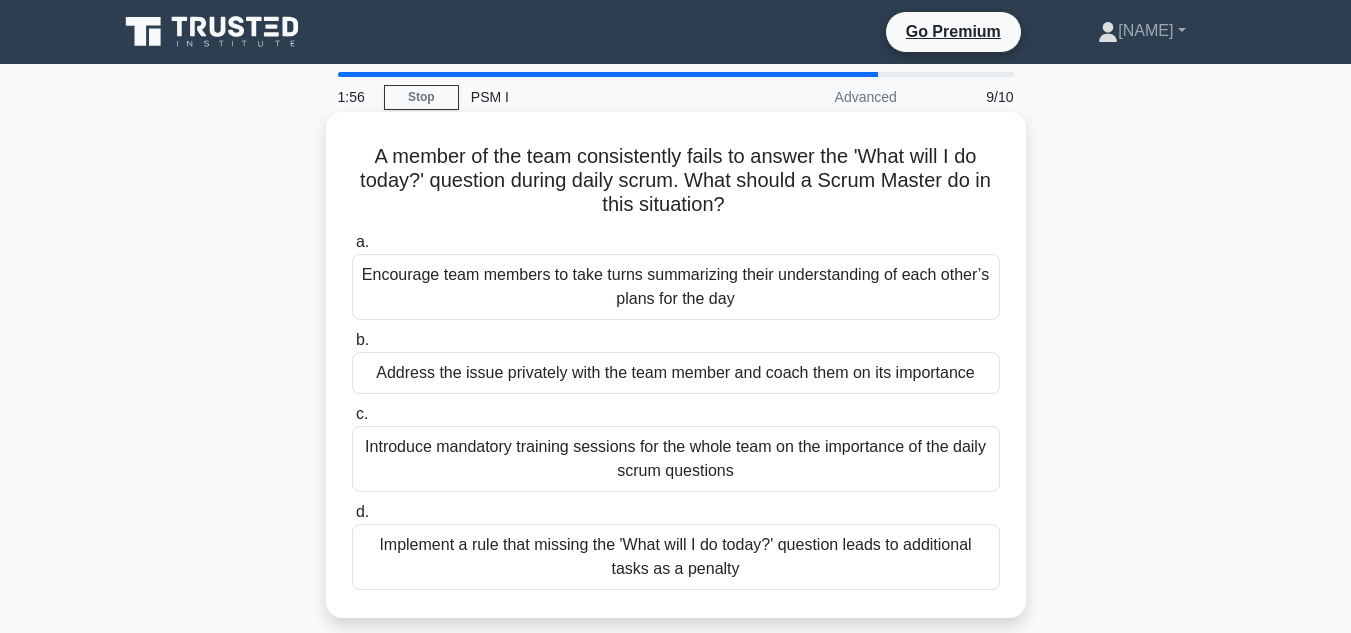 click on "Address the issue privately with the team member and coach them on its importance" at bounding box center (676, 373) 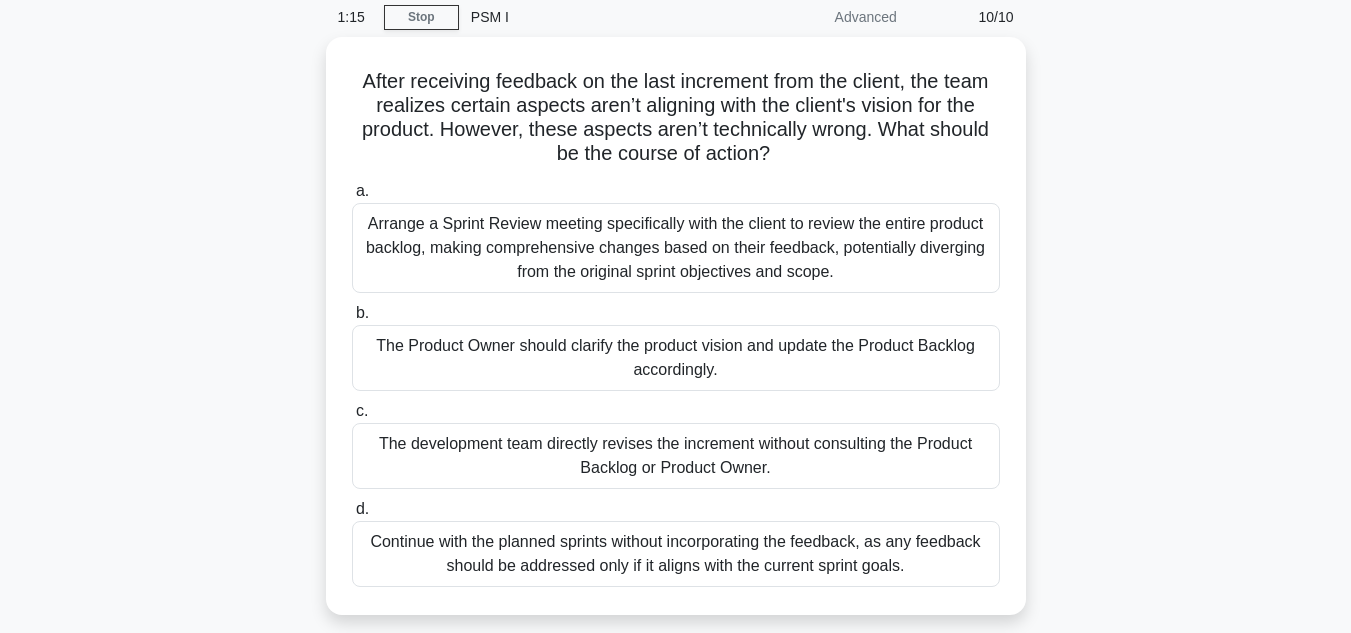 scroll, scrollTop: 78, scrollLeft: 0, axis: vertical 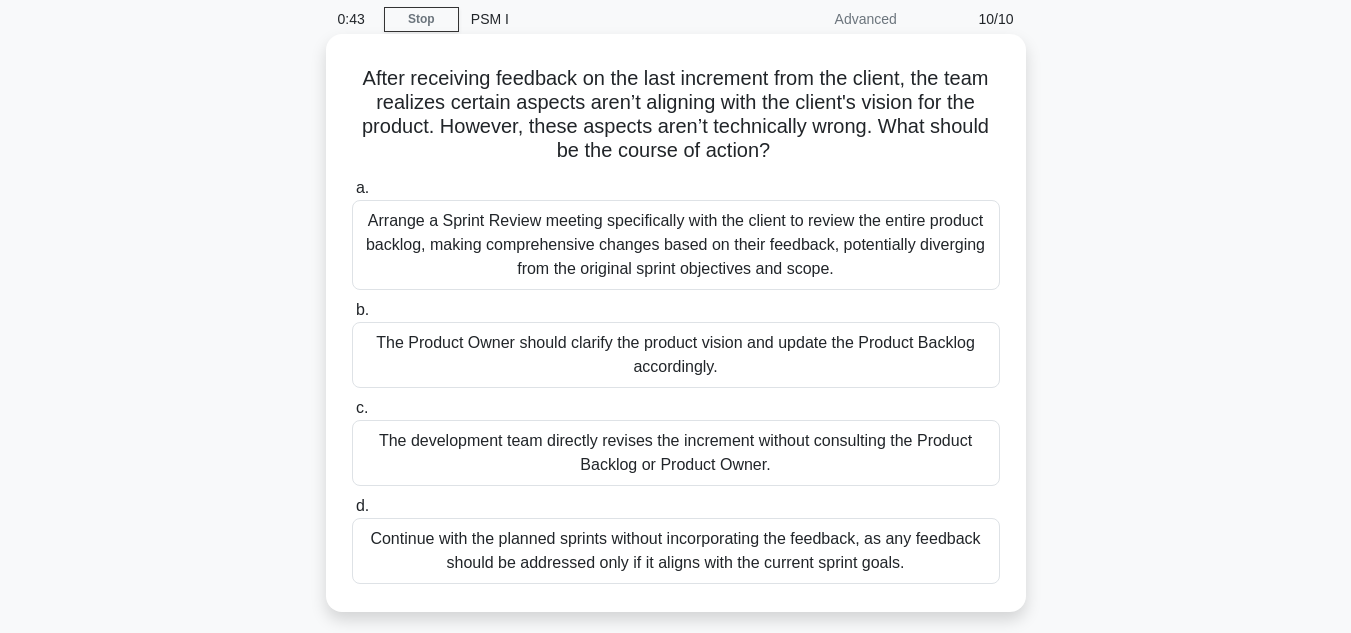 click on "The Product Owner should clarify the product vision and update the Product Backlog accordingly." at bounding box center (676, 355) 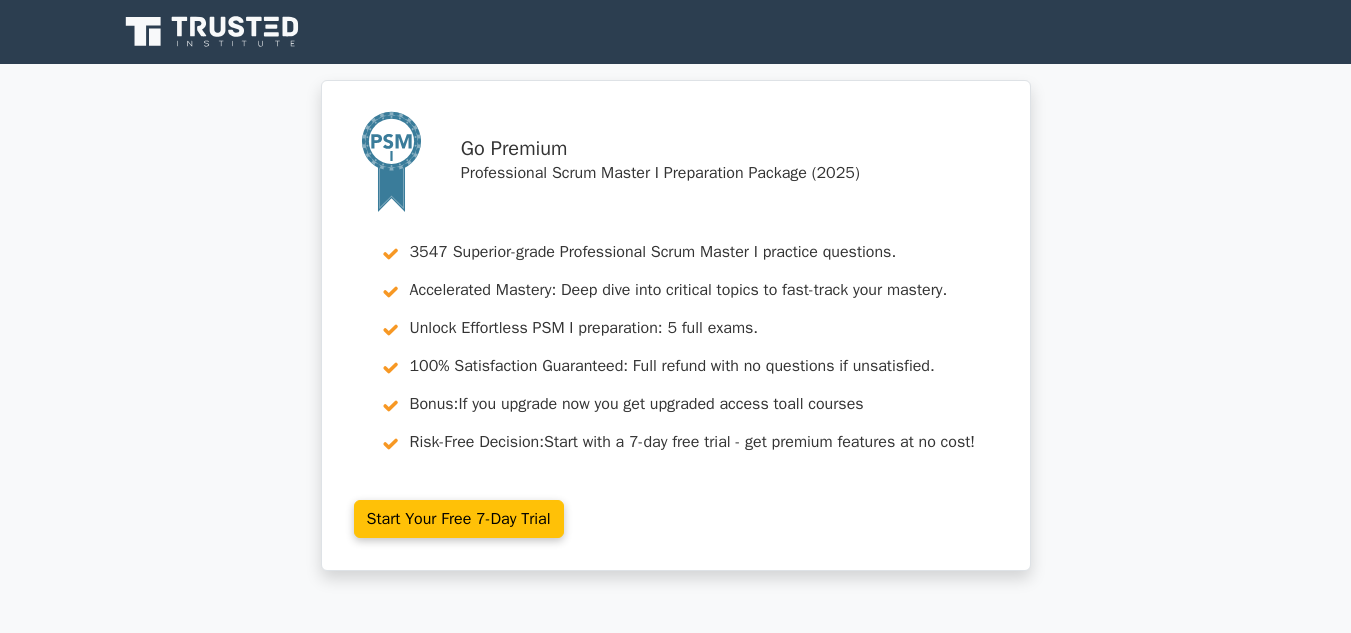 scroll, scrollTop: 0, scrollLeft: 0, axis: both 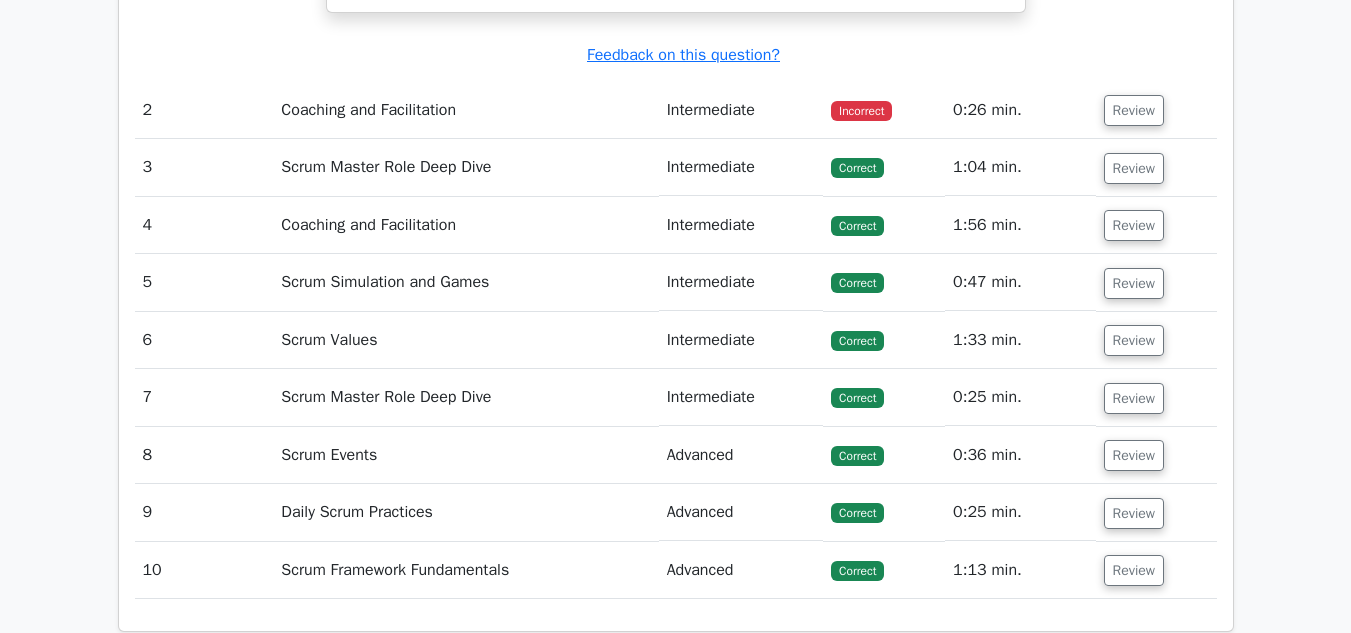 drag, startPoint x: 1359, startPoint y: 79, endPoint x: 1365, endPoint y: 452, distance: 373.04825 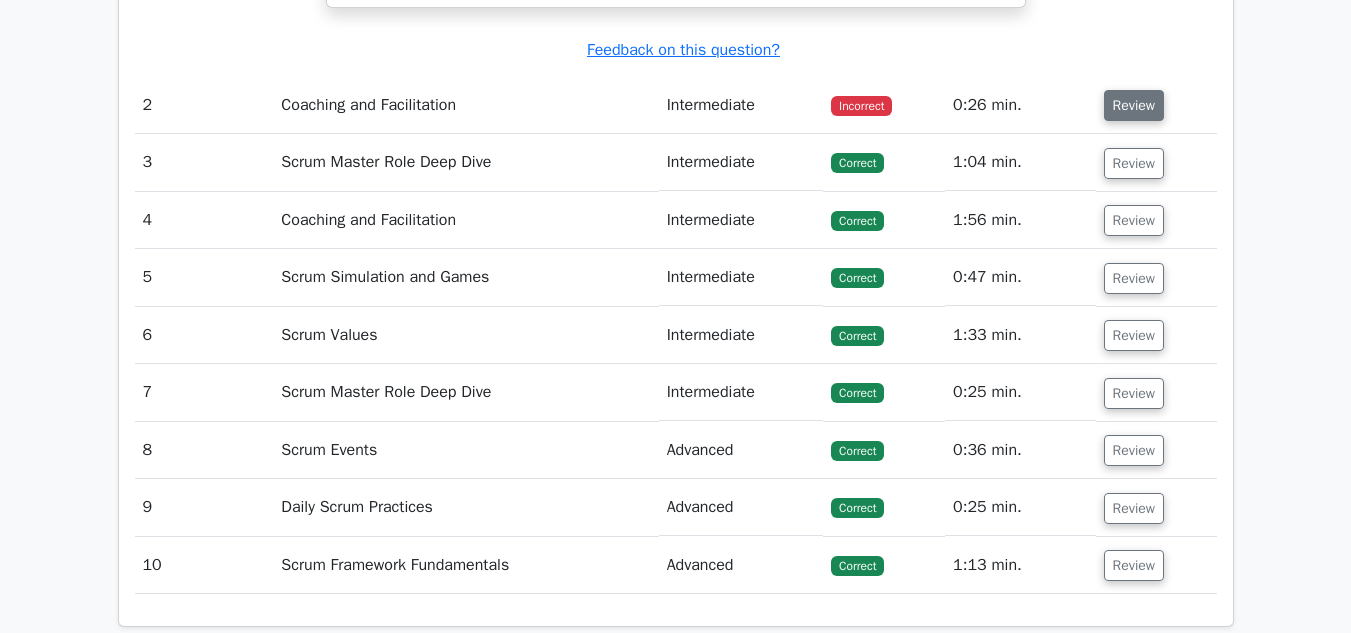 click on "Review" at bounding box center (1134, 105) 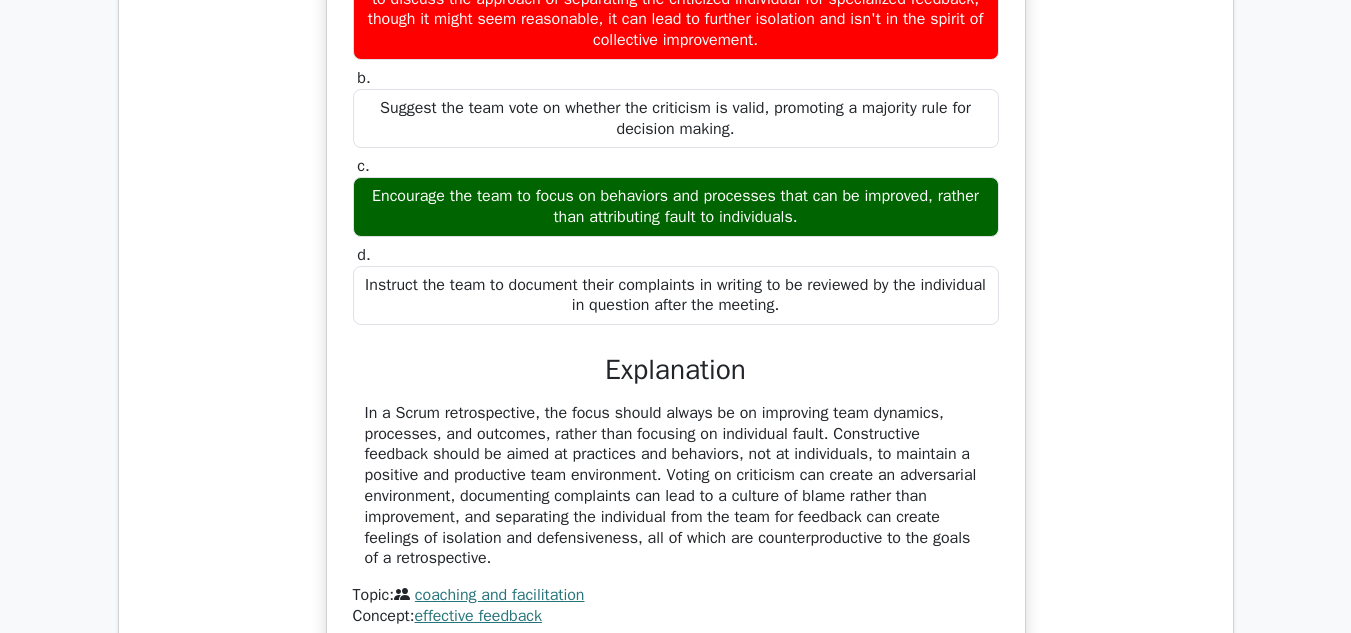 scroll, scrollTop: 2989, scrollLeft: 0, axis: vertical 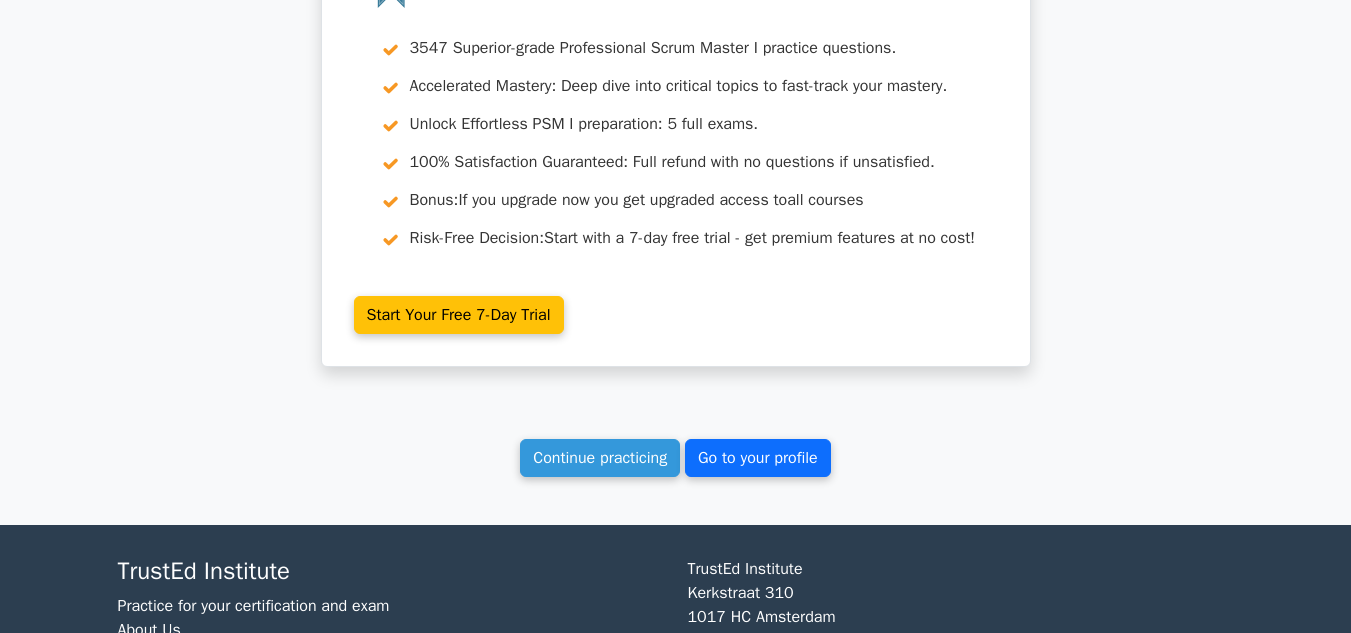 click on "Go to your profile" at bounding box center [758, 458] 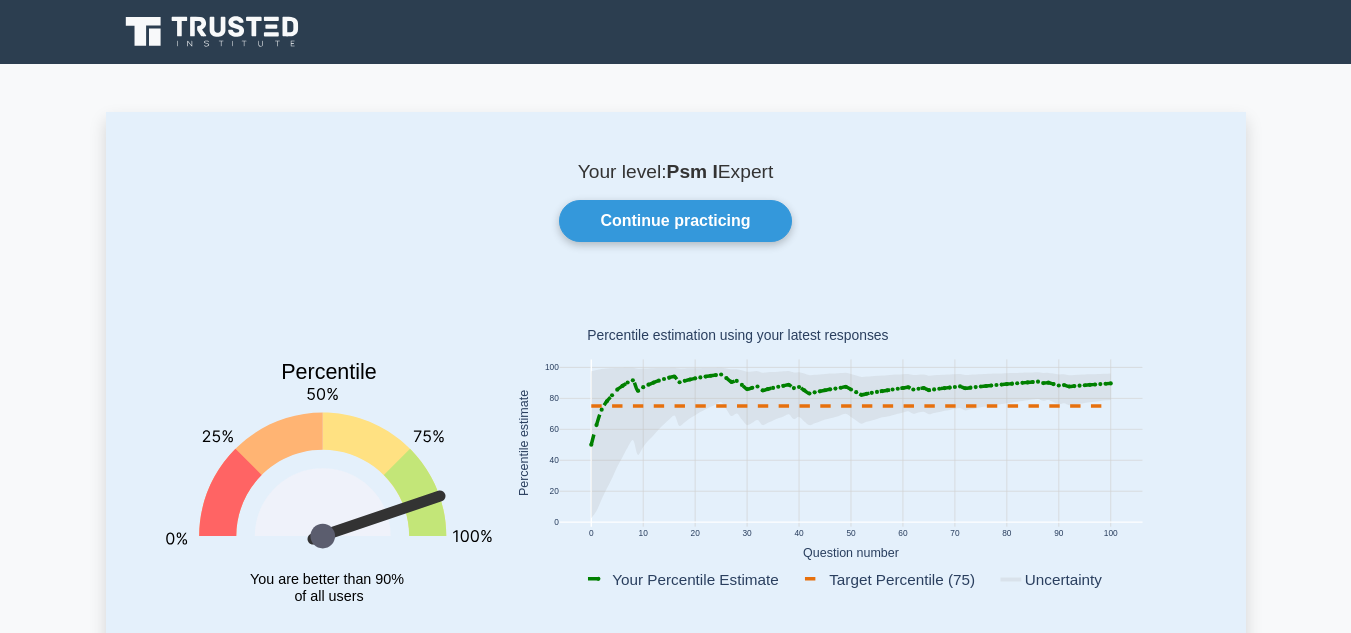 scroll, scrollTop: 0, scrollLeft: 0, axis: both 